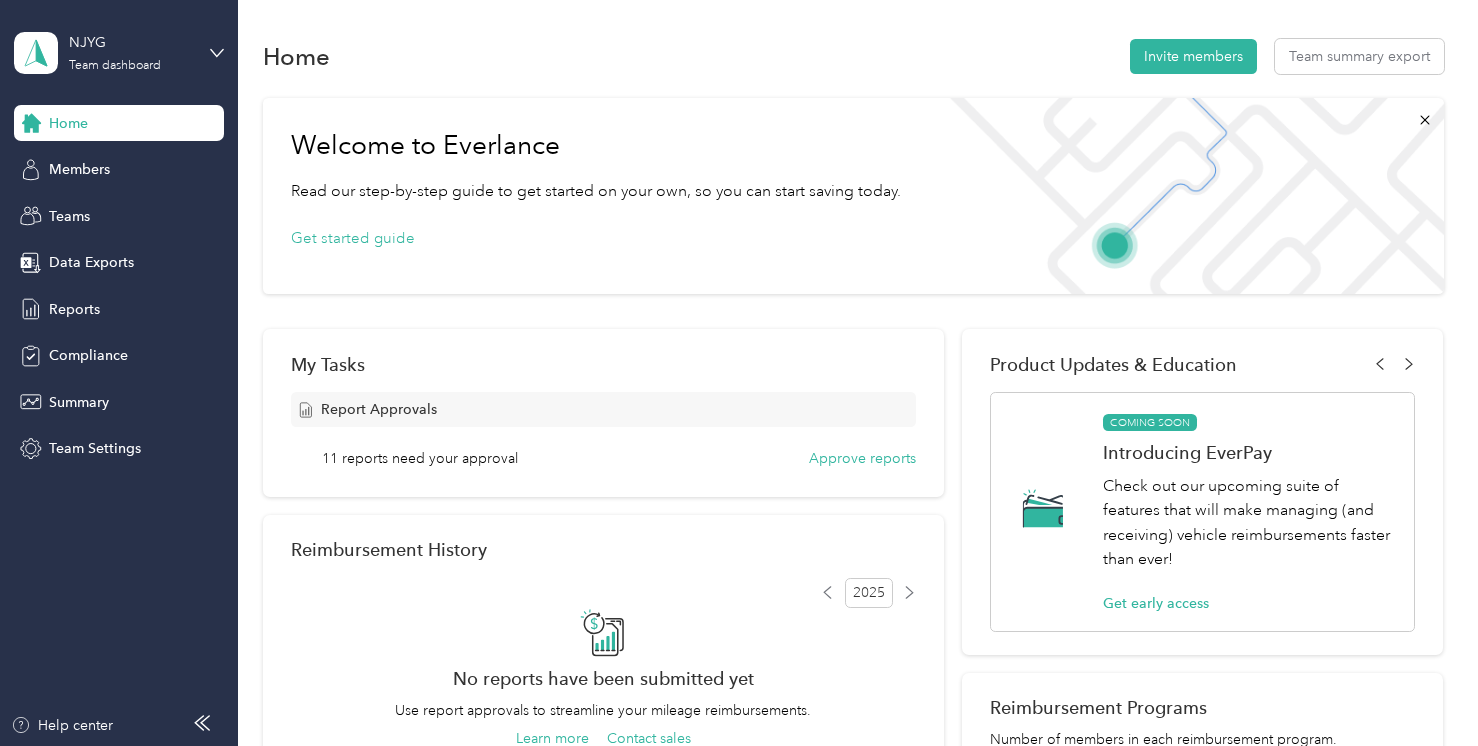 scroll, scrollTop: 0, scrollLeft: 0, axis: both 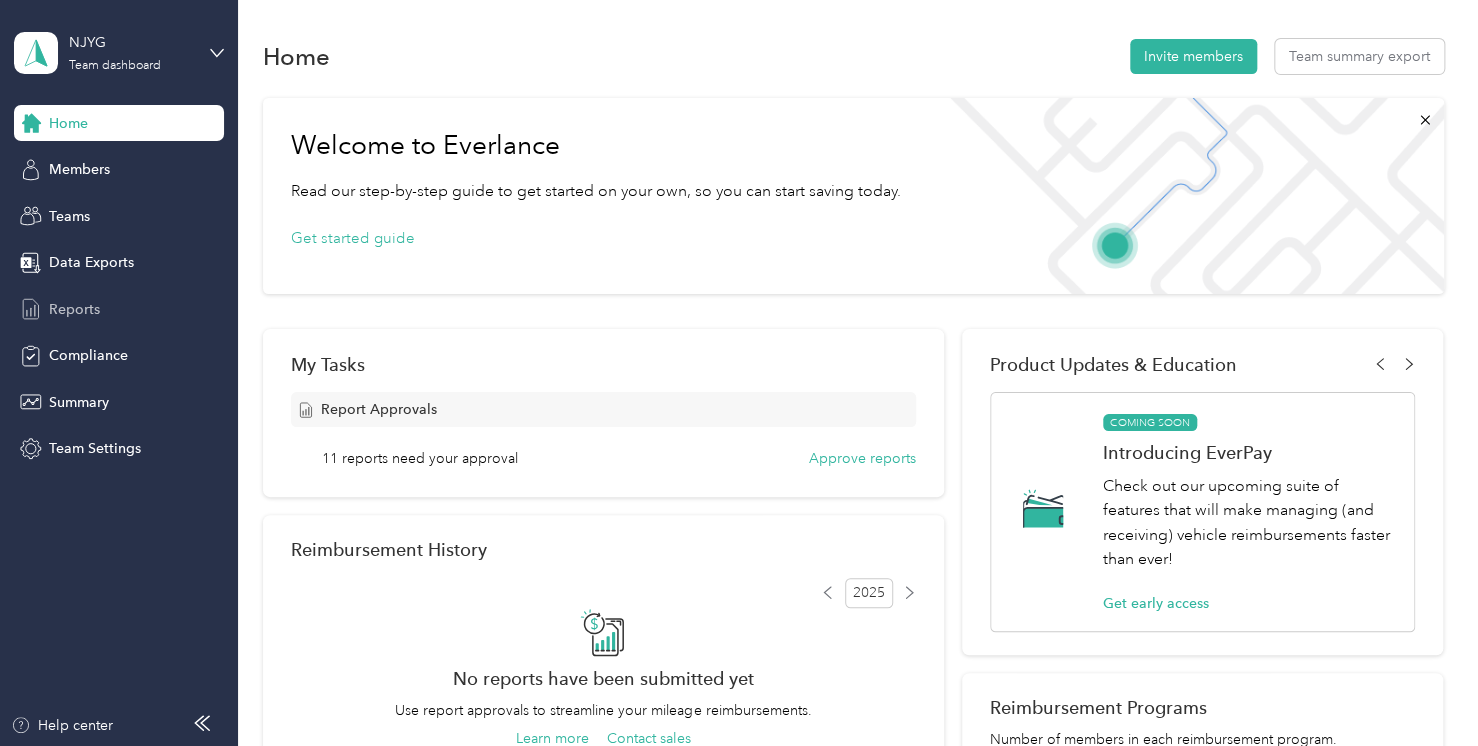 click on "Reports" at bounding box center (119, 309) 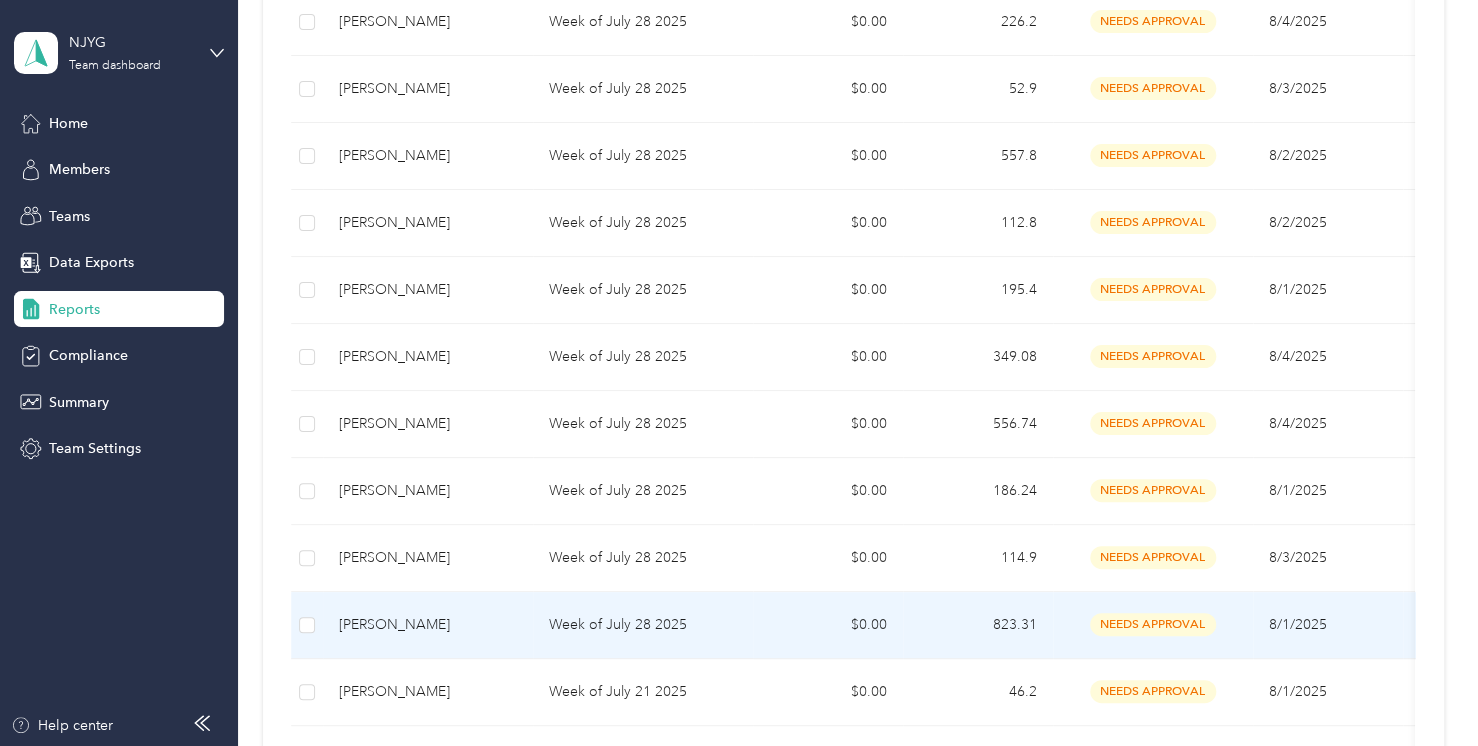 scroll, scrollTop: 853, scrollLeft: 0, axis: vertical 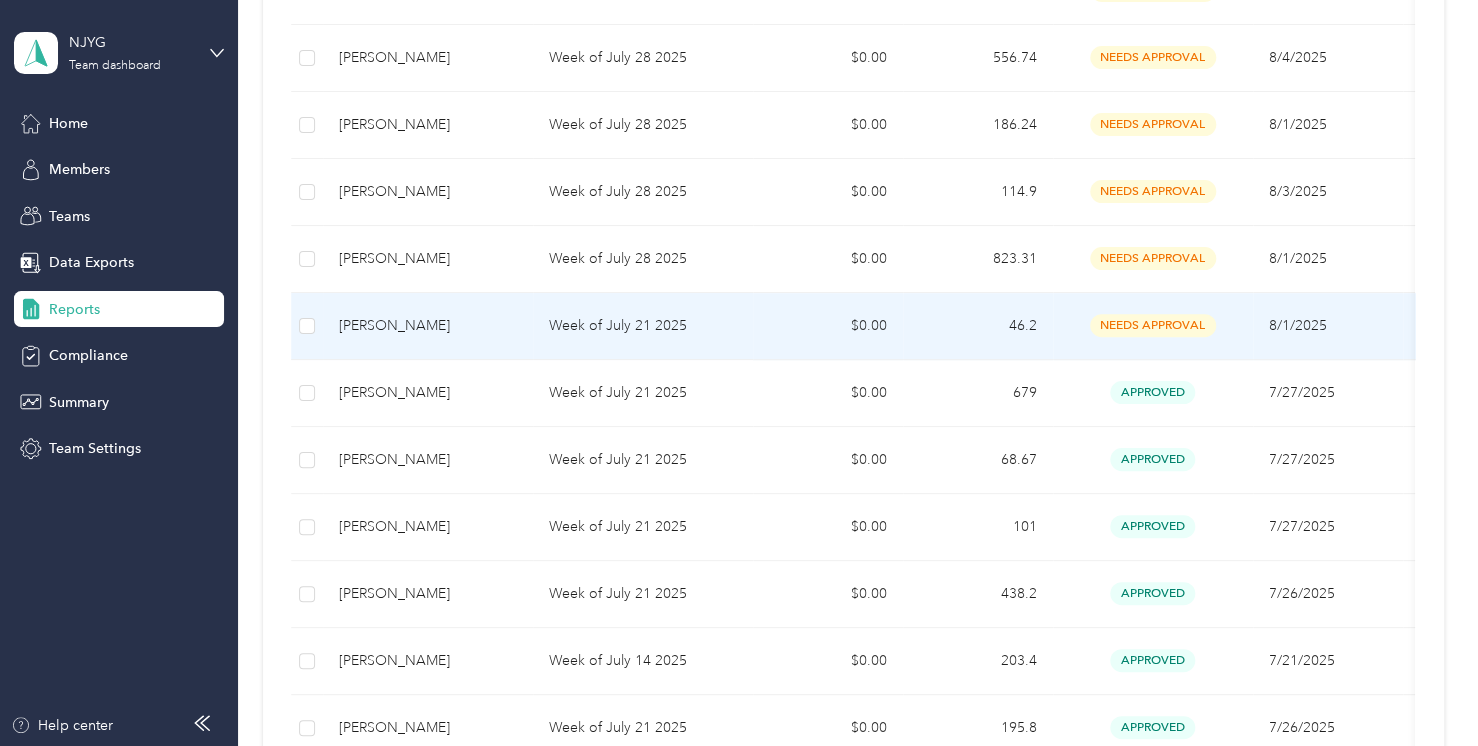 click on "Week of July 21 2025" at bounding box center (643, 326) 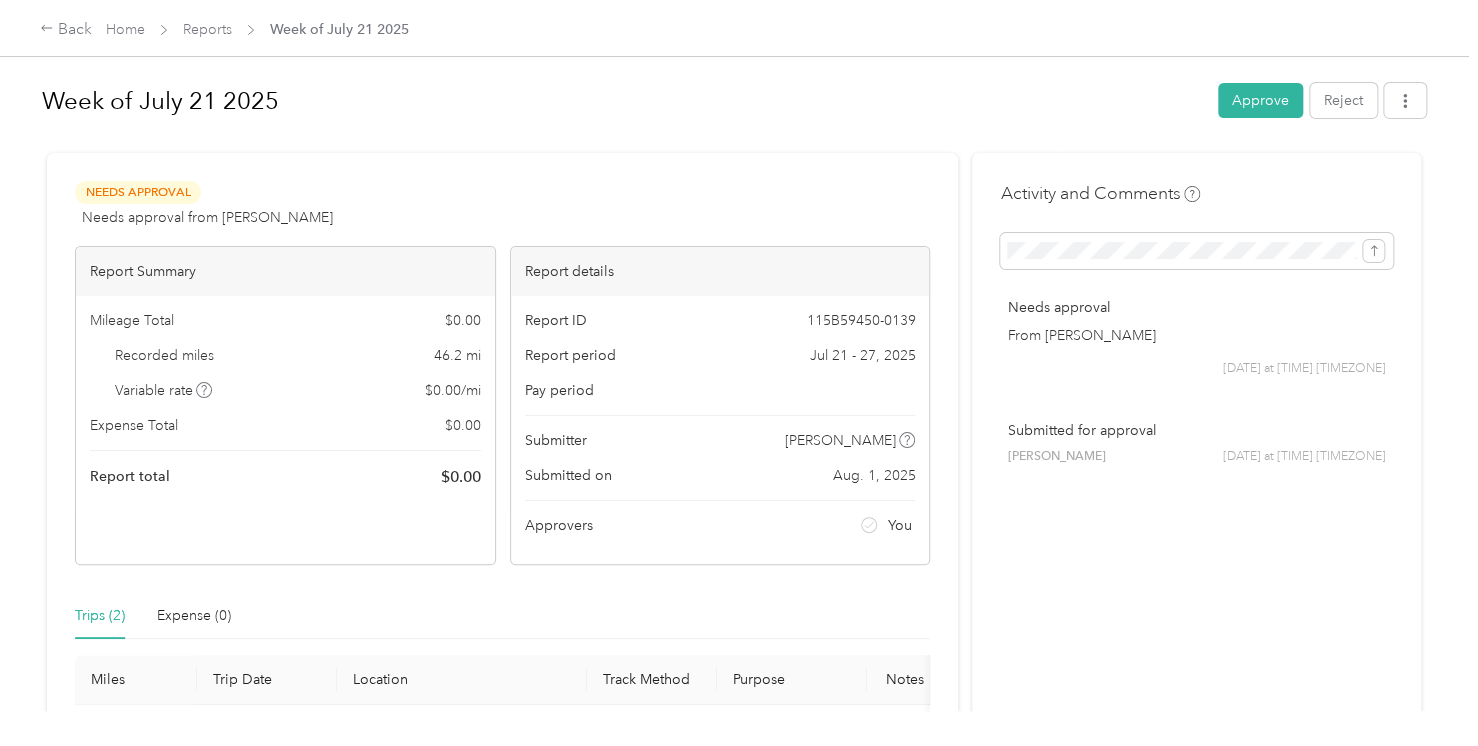 scroll, scrollTop: 355, scrollLeft: 0, axis: vertical 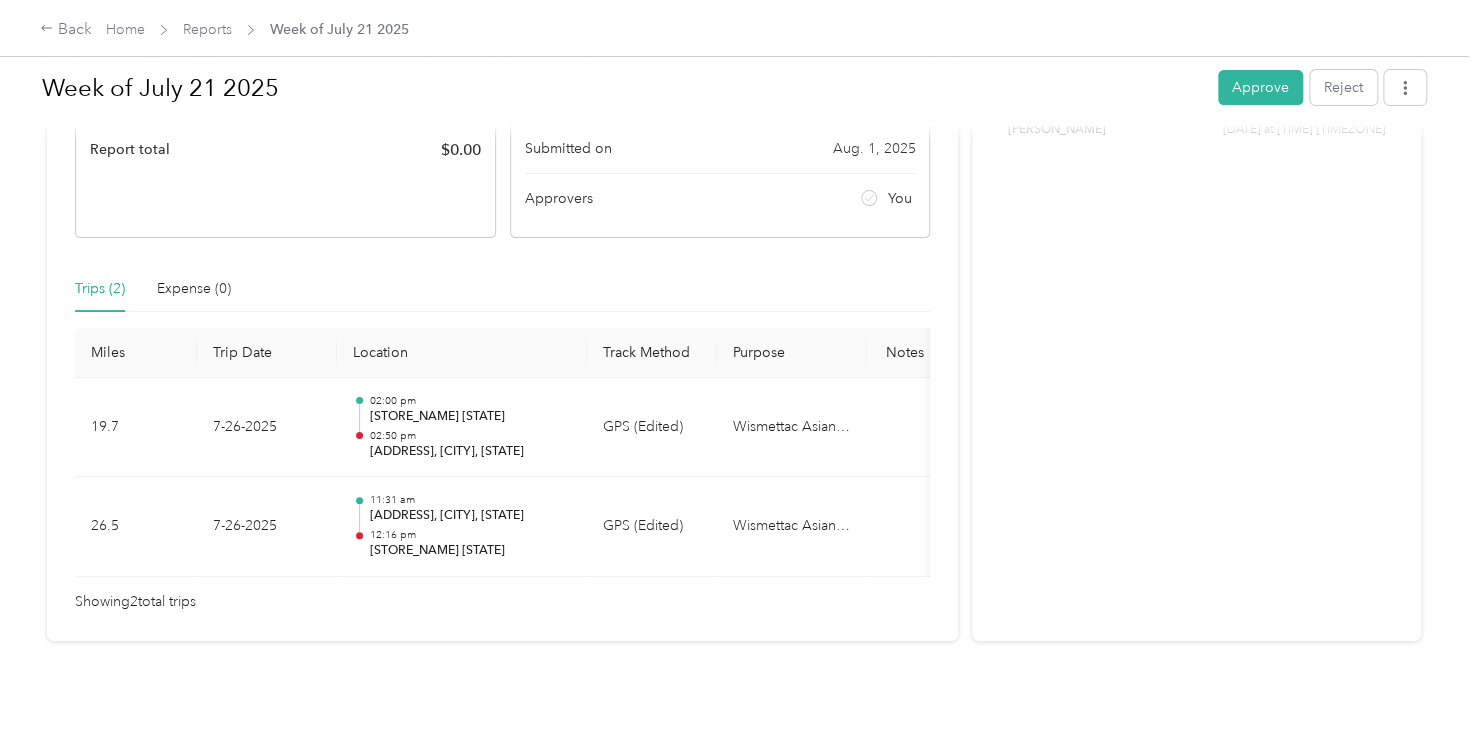 click on "Back Home Reports Week of [DATE] [DATE] Approve Reject Needs Approval Needs approval from [PERSON_NAME] View  activity & comments Report Summary Mileage Total $ 0.00 Recorded miles 46.2   mi Variable rate   $ 0.00 / mi Expense Total $ 0.00 Report total $ 0.00 Report details Report ID [ID] Report period [DATE] - [DATE] Pay period Submitter [PERSON_NAME] Submitted on [DATE], [YEAR] Approvers You Trips (2) Expense (0) Miles Trip Date Location Track Method Purpose Notes Tags                 19.7 [DATE] [TIME] [STORE_NAME] [STORE_NAME] [ADDRESS] [TIME] [STORE_NAME] [STATE] GPS (Edited) Wismettac Asian Foods - 26.5 [DATE] [TIME] [ADDRESS], [CITY], [STATE] [TIME] [STORE_NAME] [STORE_NAME] GPS (Edited) Wismettac Asian Foods - Showing  2  total trips Activity and Comments   Needs approval From [PERSON_NAME] [DATE] at [TIME] [TIMEZONE] Submitted for approval [PERSON_NAME] [DATE] at [TIME] [TIMEZONE]" at bounding box center [734, 373] 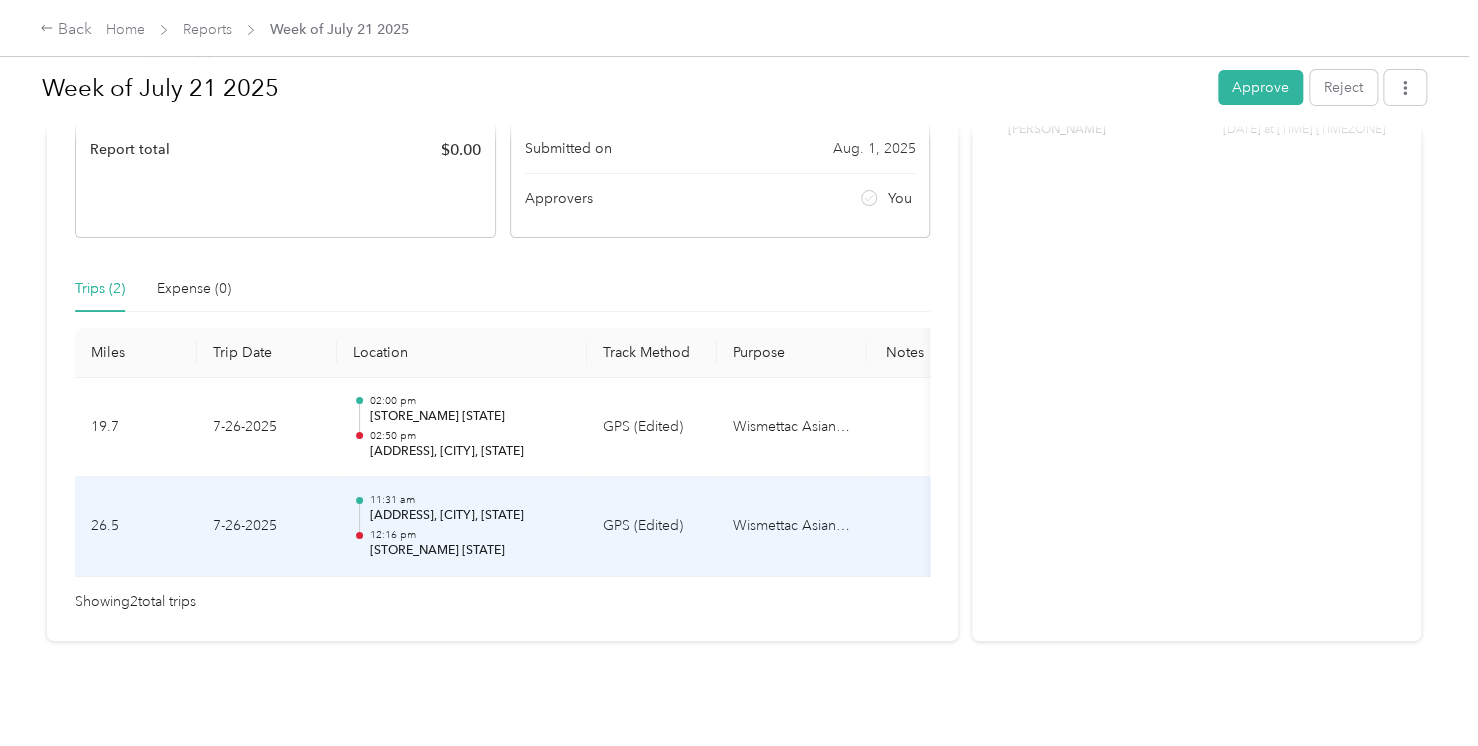 click on "[TIME] [ADDRESS], [CITY], [STATE] [TIME] [STORE_NAME] [STORE_NAME]" at bounding box center [470, 526] 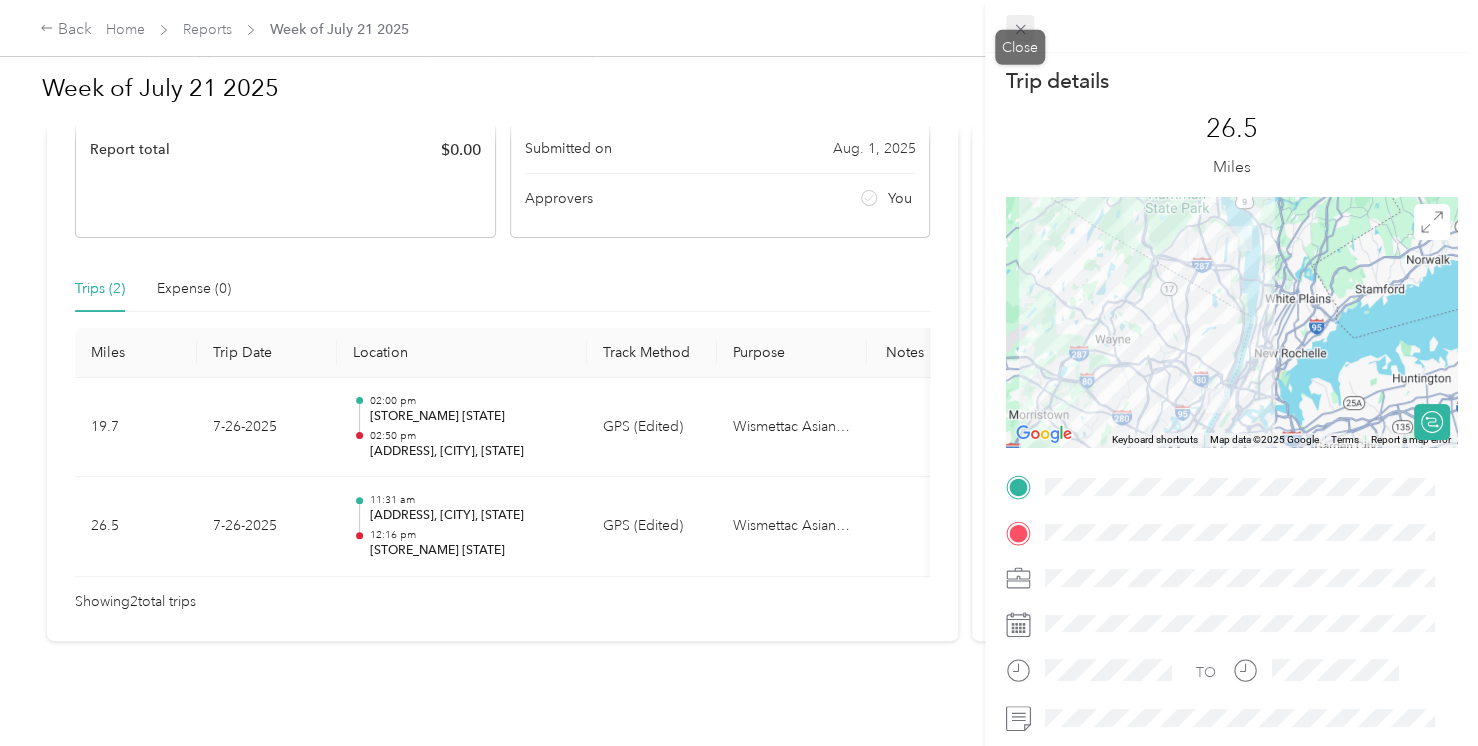 click at bounding box center [1231, 26] 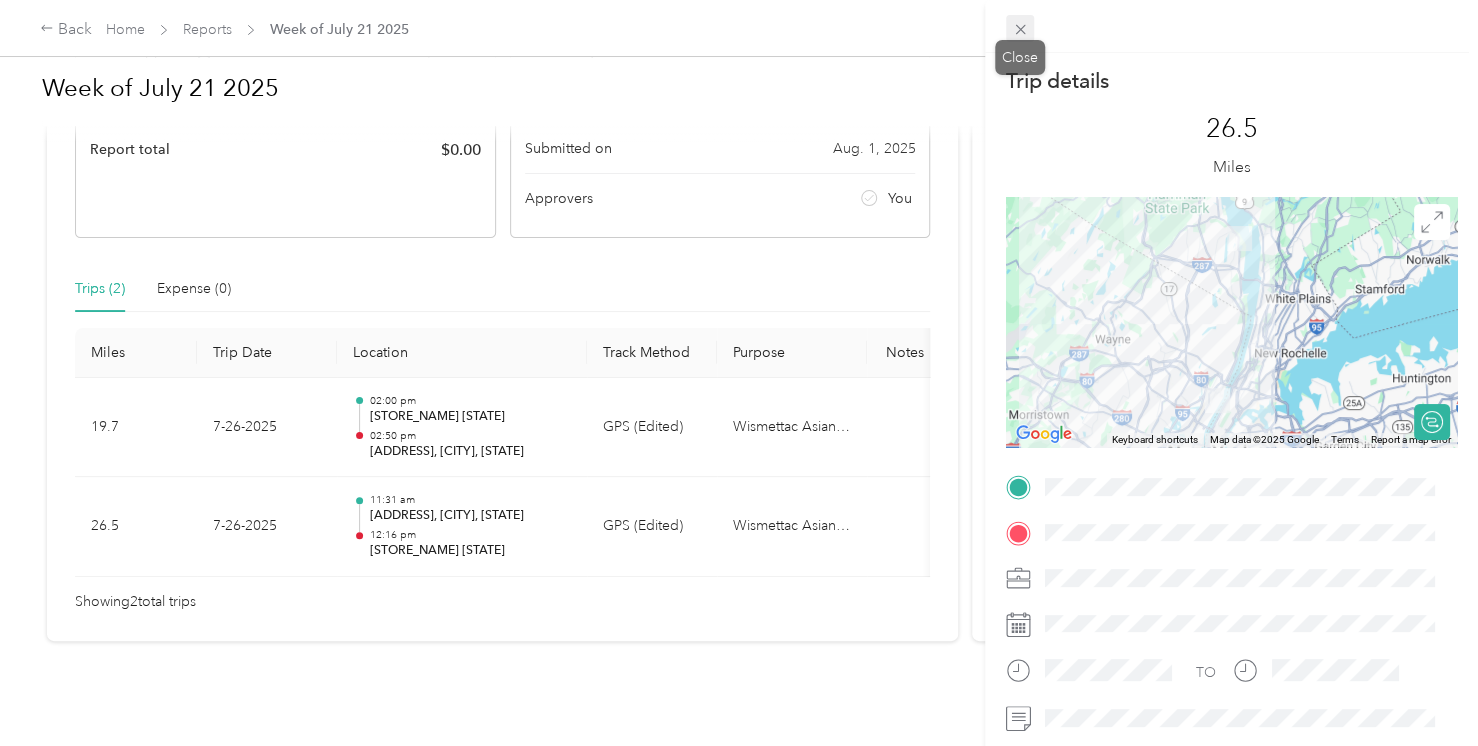 click 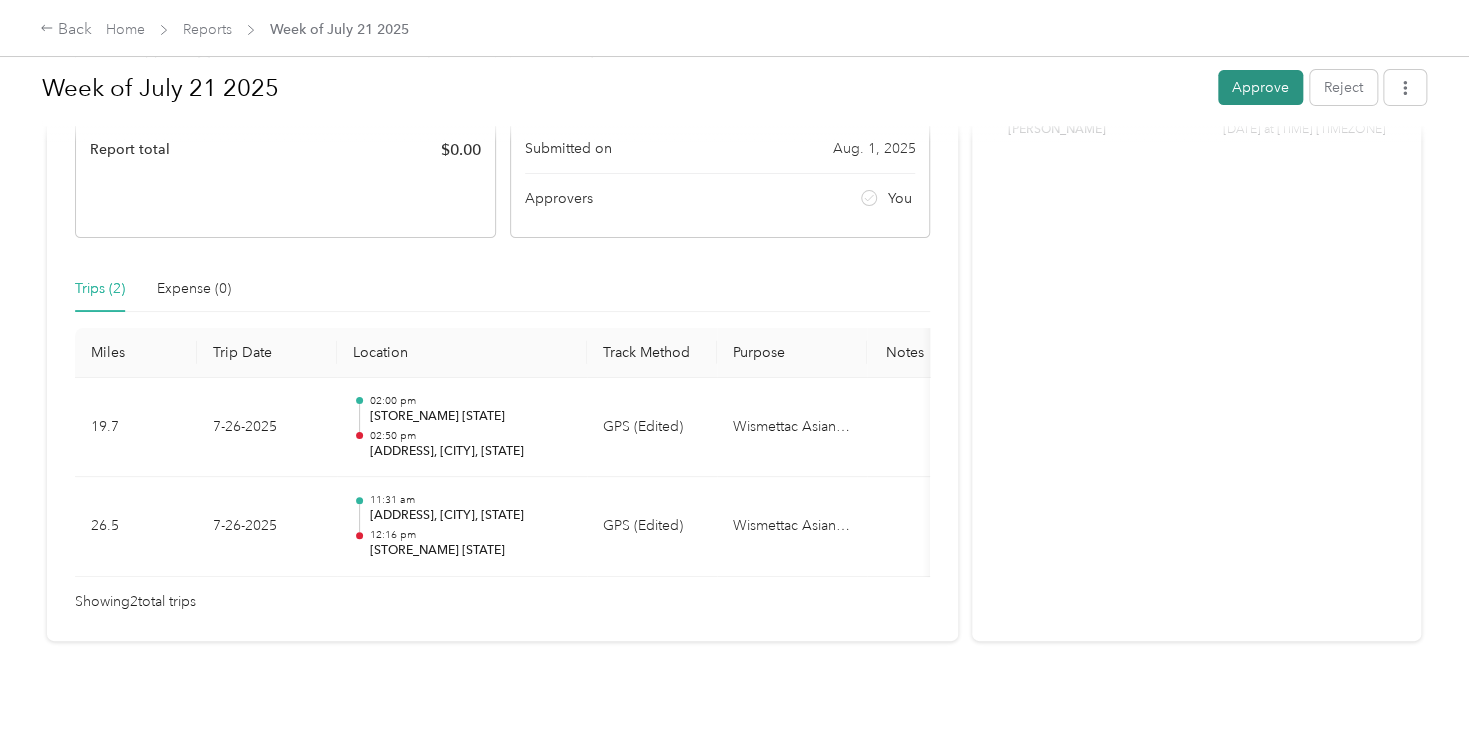 click on "Approve" at bounding box center [1260, 87] 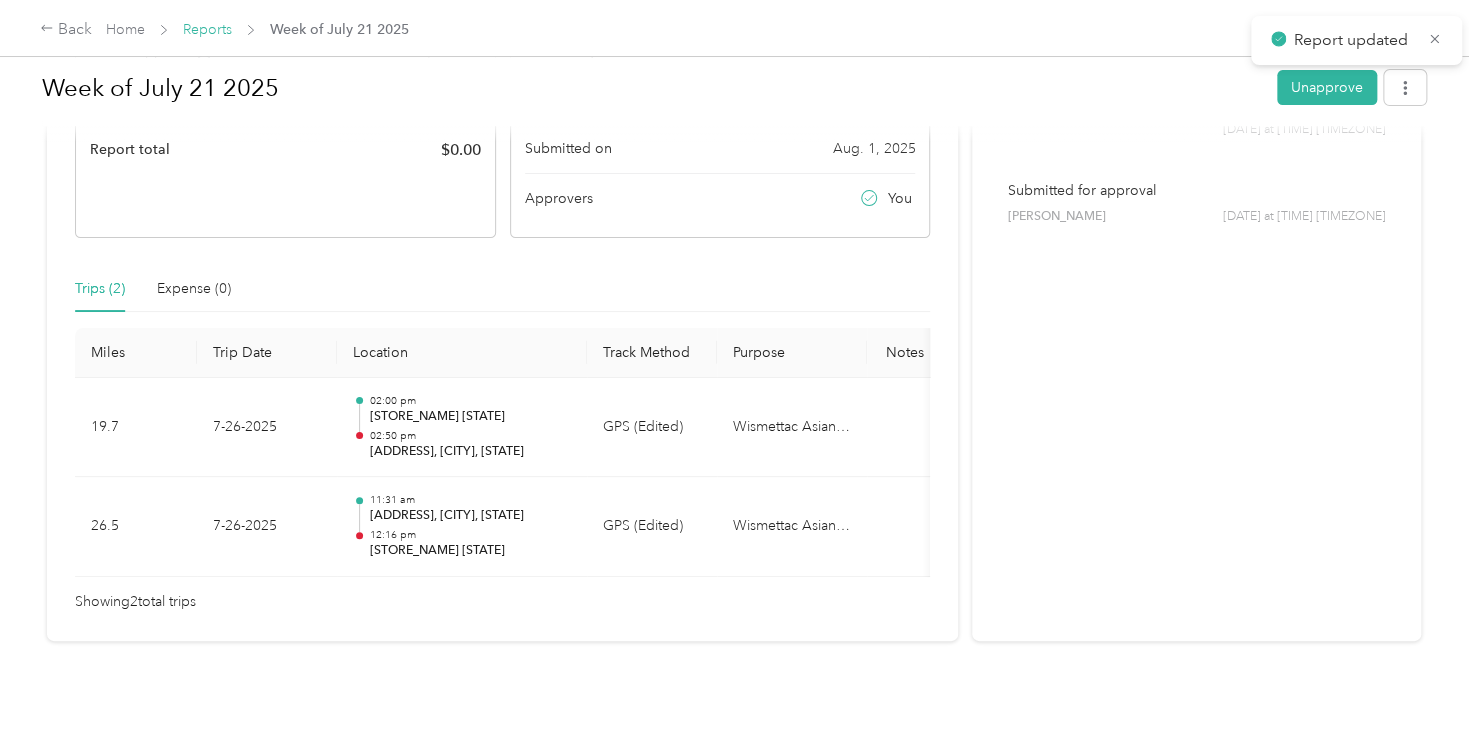 click on "Reports" at bounding box center (207, 29) 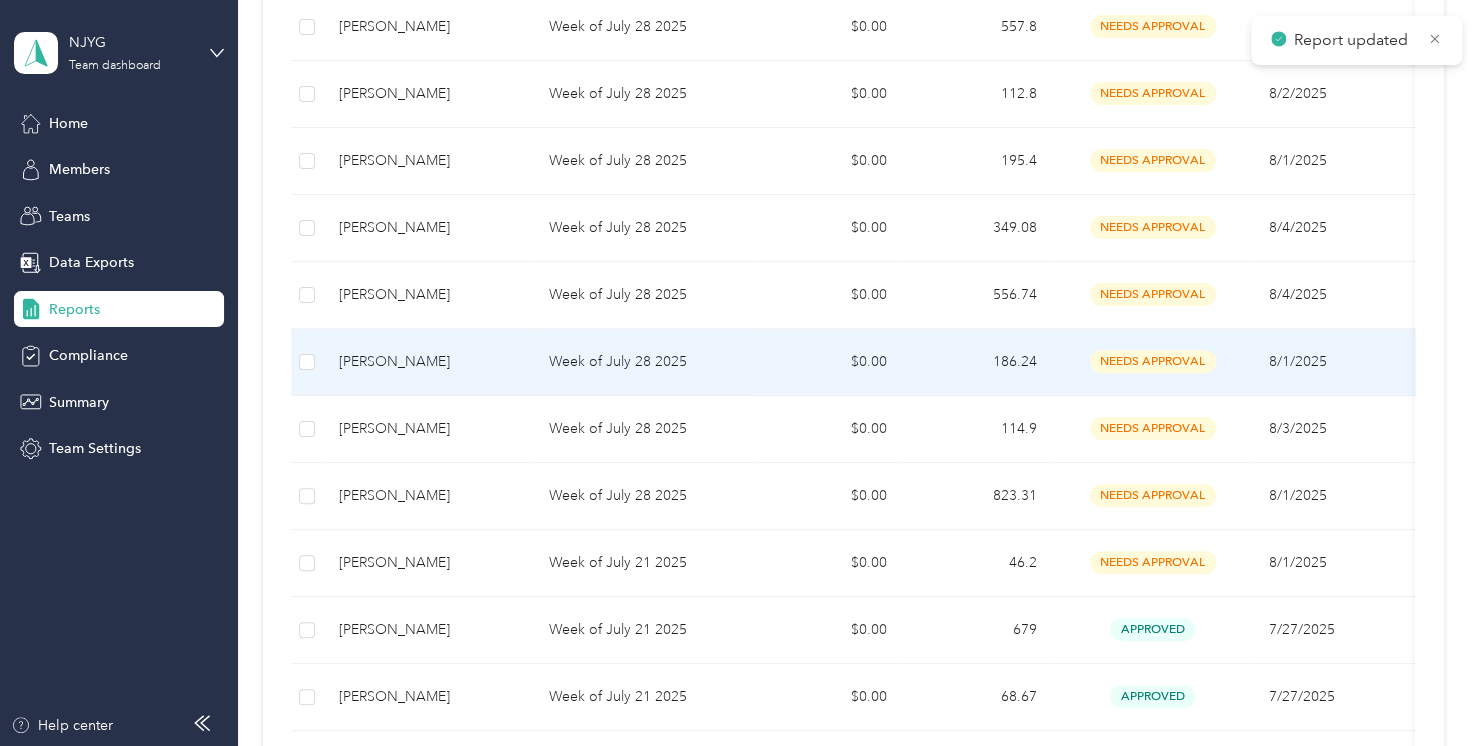 scroll, scrollTop: 733, scrollLeft: 0, axis: vertical 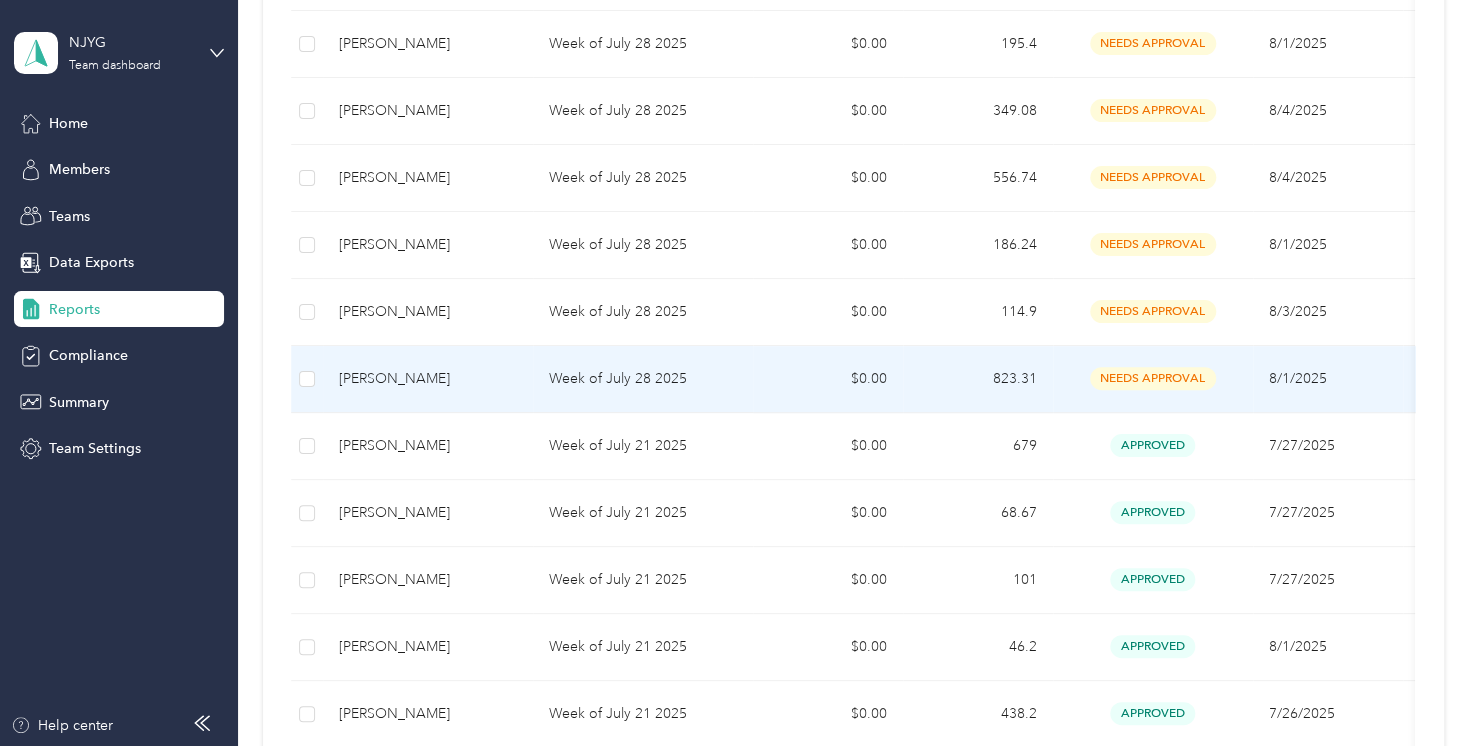 click on "[PERSON_NAME]" at bounding box center (428, 379) 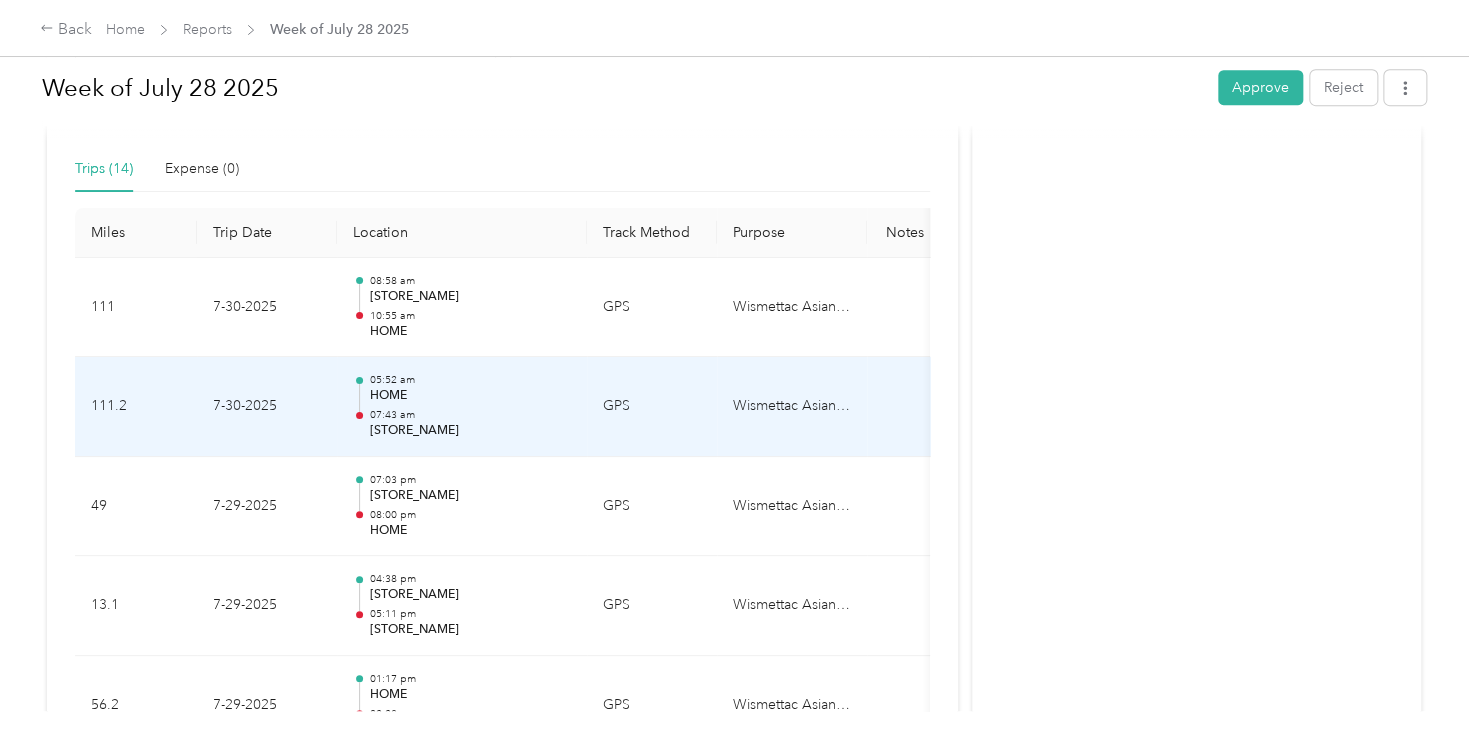 scroll, scrollTop: 80, scrollLeft: 0, axis: vertical 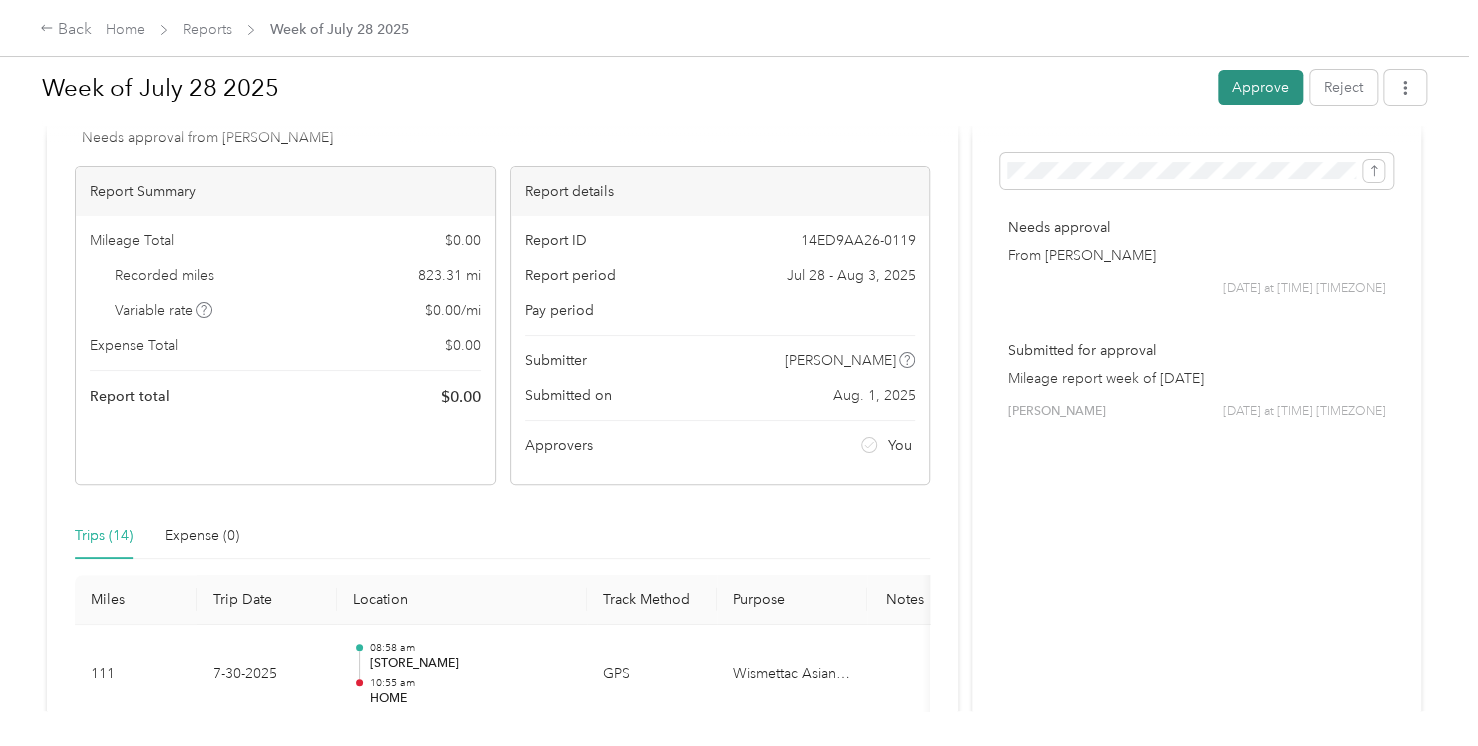 click on "Approve" at bounding box center [1260, 87] 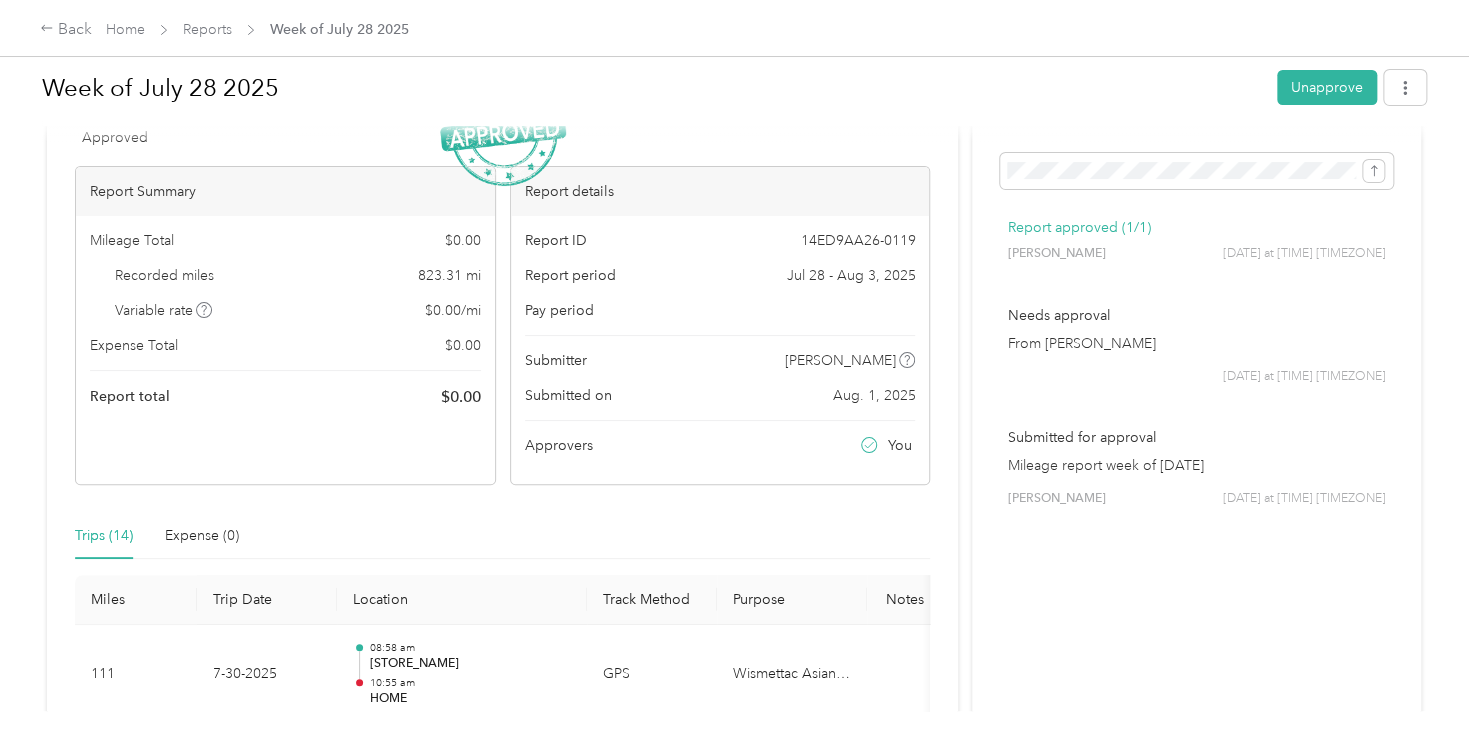 click on "Back Home Reports Week of July 28 2025" at bounding box center [224, 30] 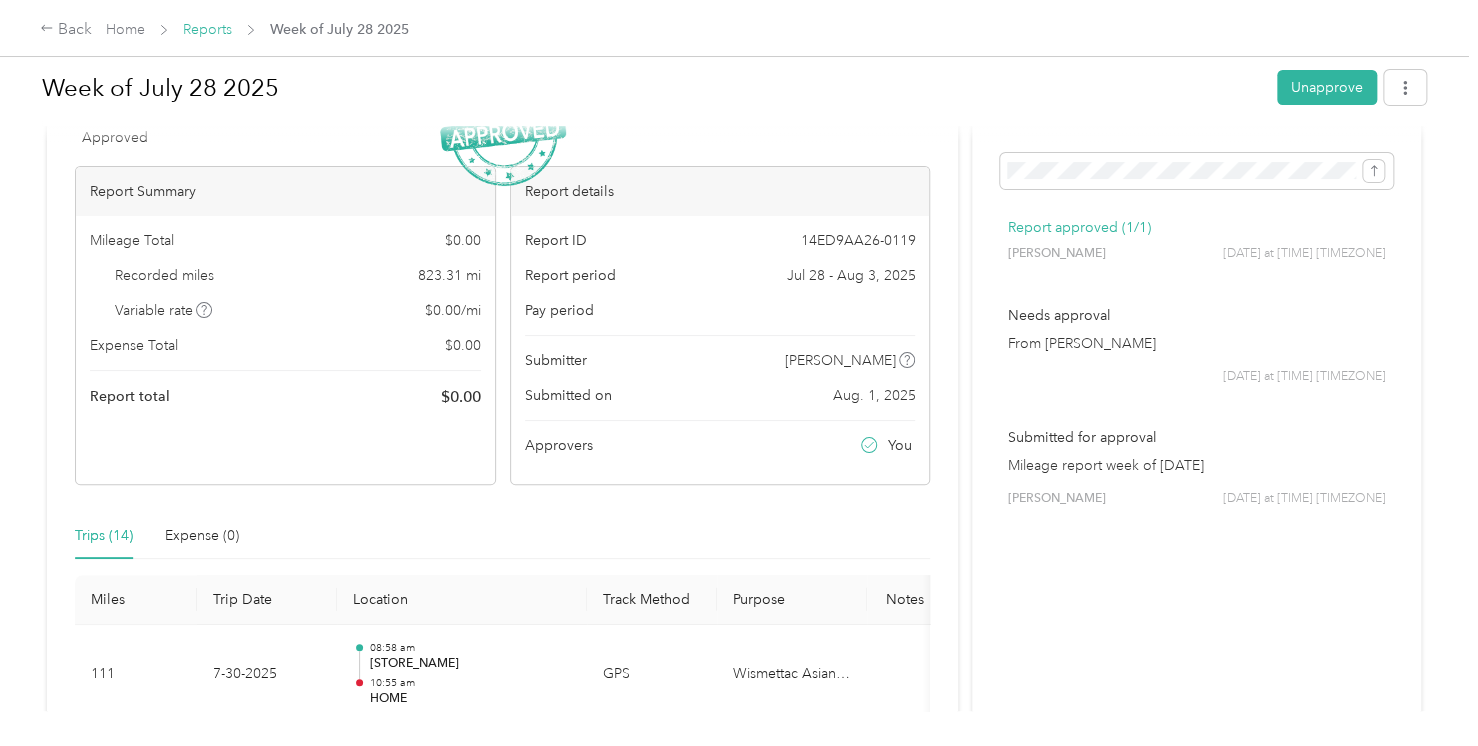 click on "Reports" at bounding box center (207, 29) 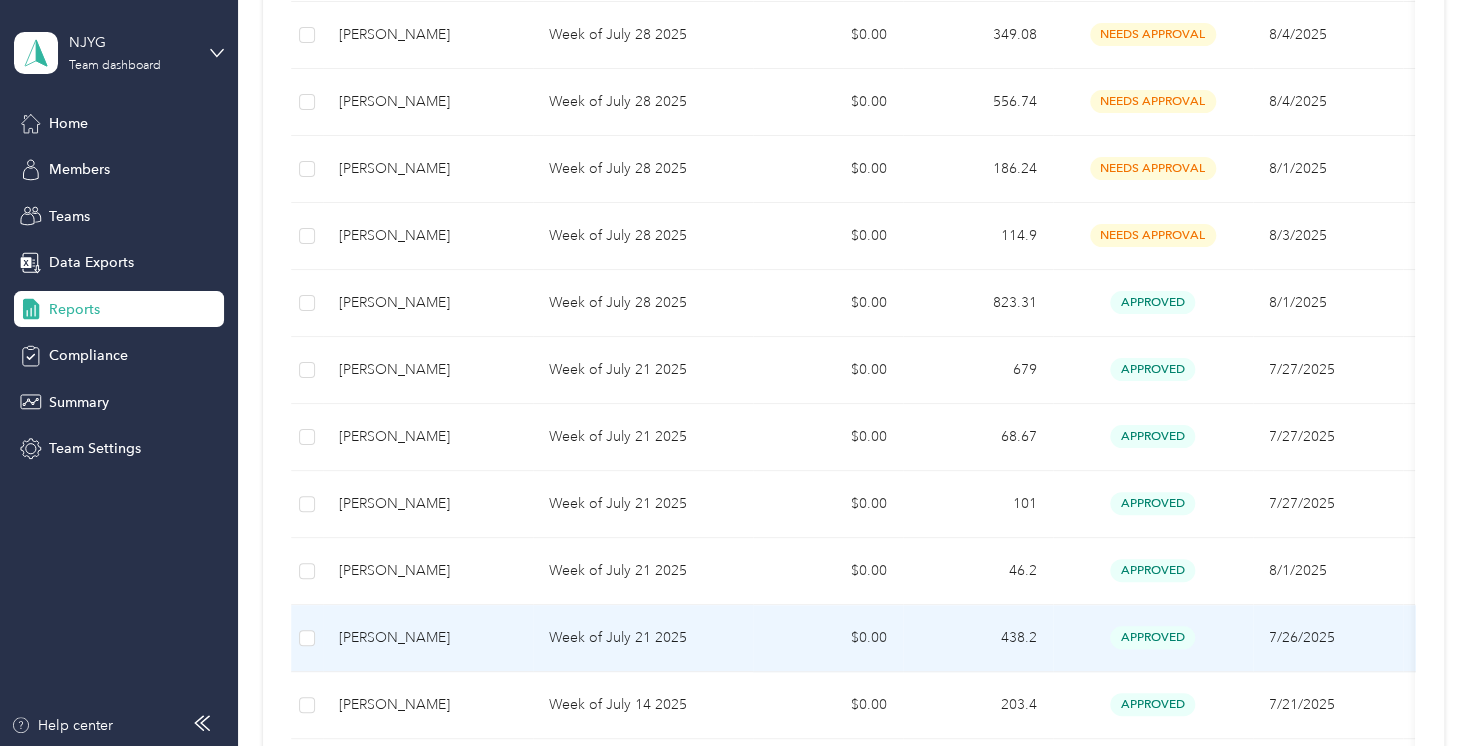 scroll, scrollTop: 733, scrollLeft: 0, axis: vertical 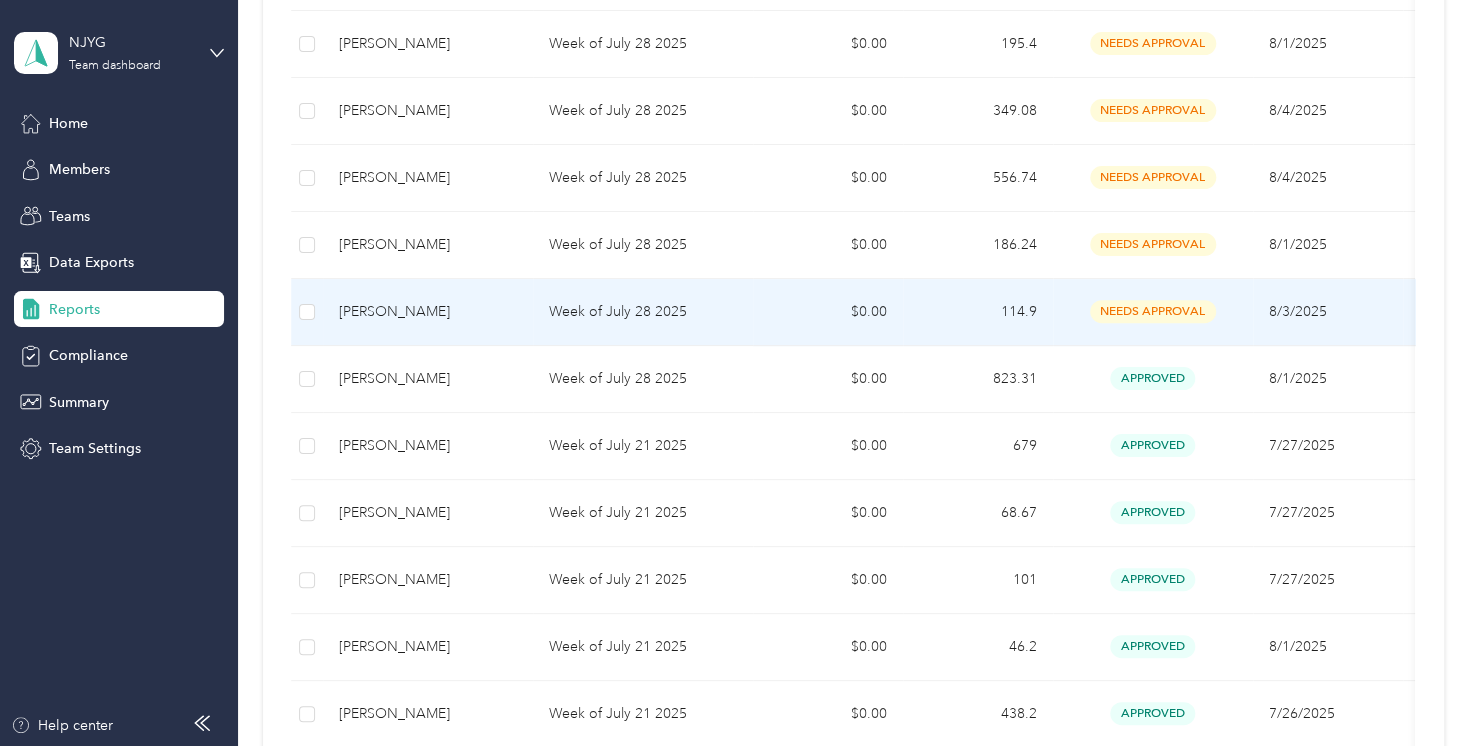 click on "Week of July 28 2025" at bounding box center (643, 312) 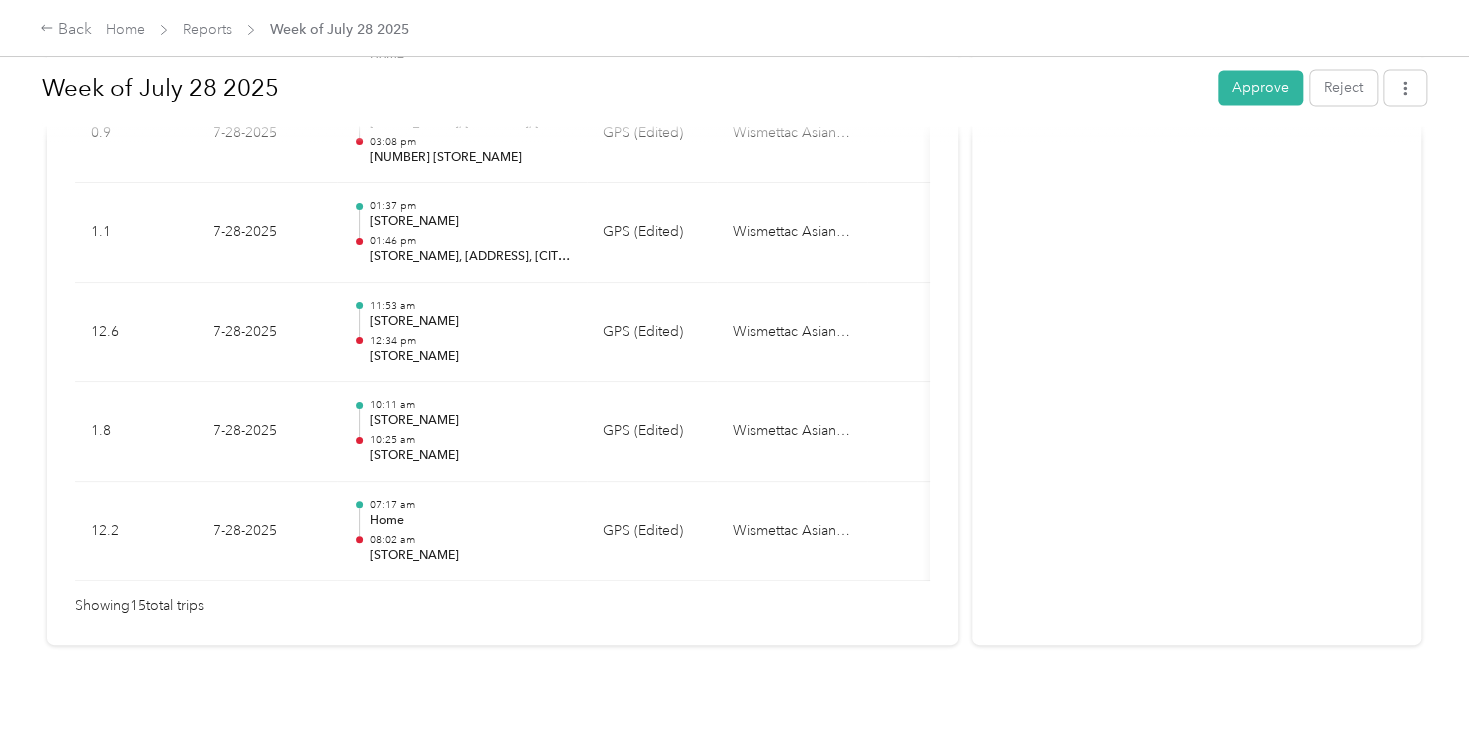 scroll, scrollTop: 1646, scrollLeft: 0, axis: vertical 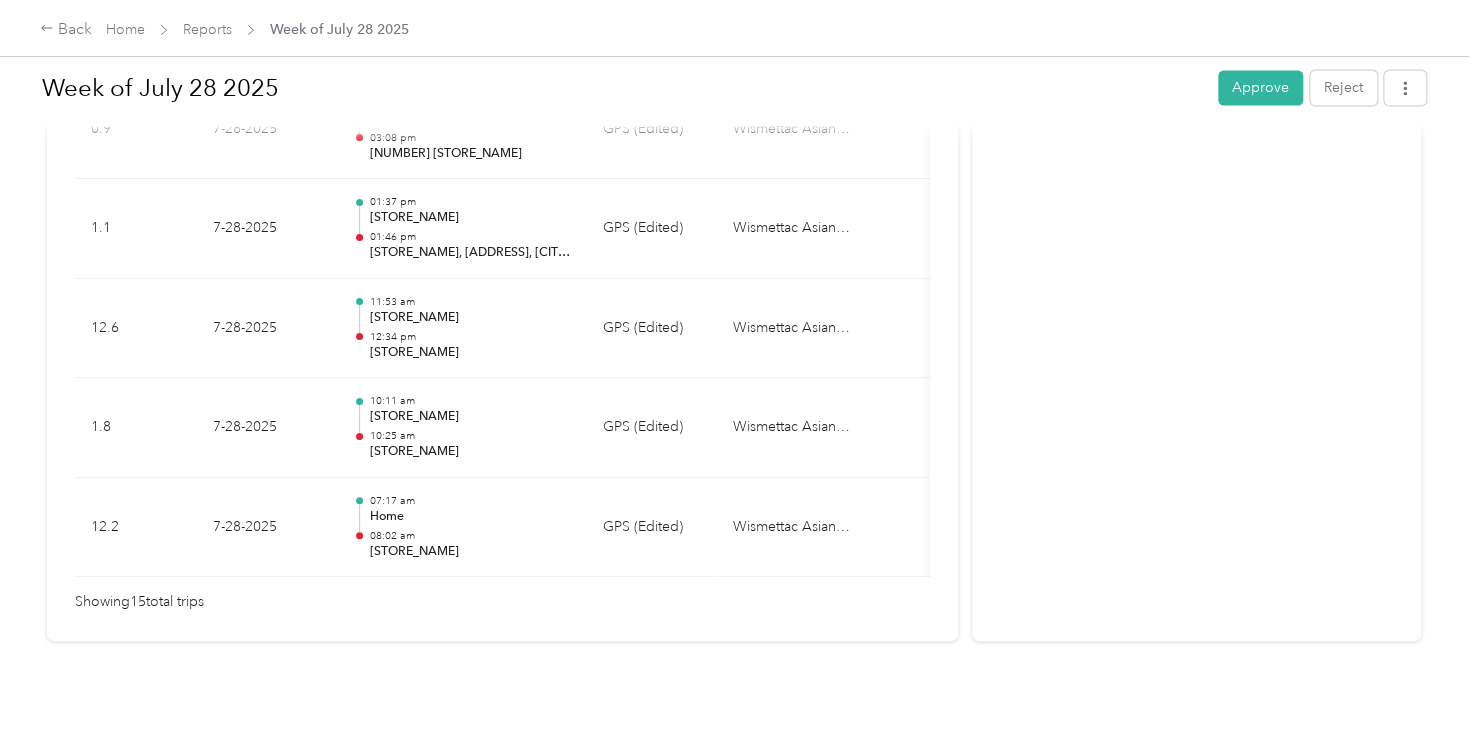 click on "Week of [DATE] Approve Reject Needs Approval Needs approval from [PERSON_NAME] View  activity & comments Report Summary Mileage Total $ 0.00 Recorded miles 114.9   mi Variable rate   $ 0.00 / mi Expense Total $ 0.00 Report total $ 0.00 Report details Report ID [ID] Report period [DATE] - [DATE] Pay period Submitter [PERSON_NAME] Submitted on [DATE], [YEAR] Approvers You Trips (15) Expense (0) Miles Trip Date Location Track Method Purpose Notes Tags                 2.9 [DATE] [TIME] [STORE_NAME] [STORE_NAME] [TIME] [STORE_NAME] GPS (Edited) Wismettac Asian Foods - 2.3 [DATE] [TIME] [STORE_NAME] [TIME] [STORE_NAME] GPS (Edited) Wismettac Asian Foods - 26.7 [DATE] [TIME] [STORE_NAME] [TIME] Home GPS Wismettac Asian Foods - 25.8 [DATE] [TIME] [STORE_NAME] [TIME] [STORE_NAME] GPS Wismettac Asian Foods - 12.7 [DATE] [TIME] [STORE_NAME] [TIME] Home GPS Wismettac Asian Foods -" at bounding box center [734, 355] 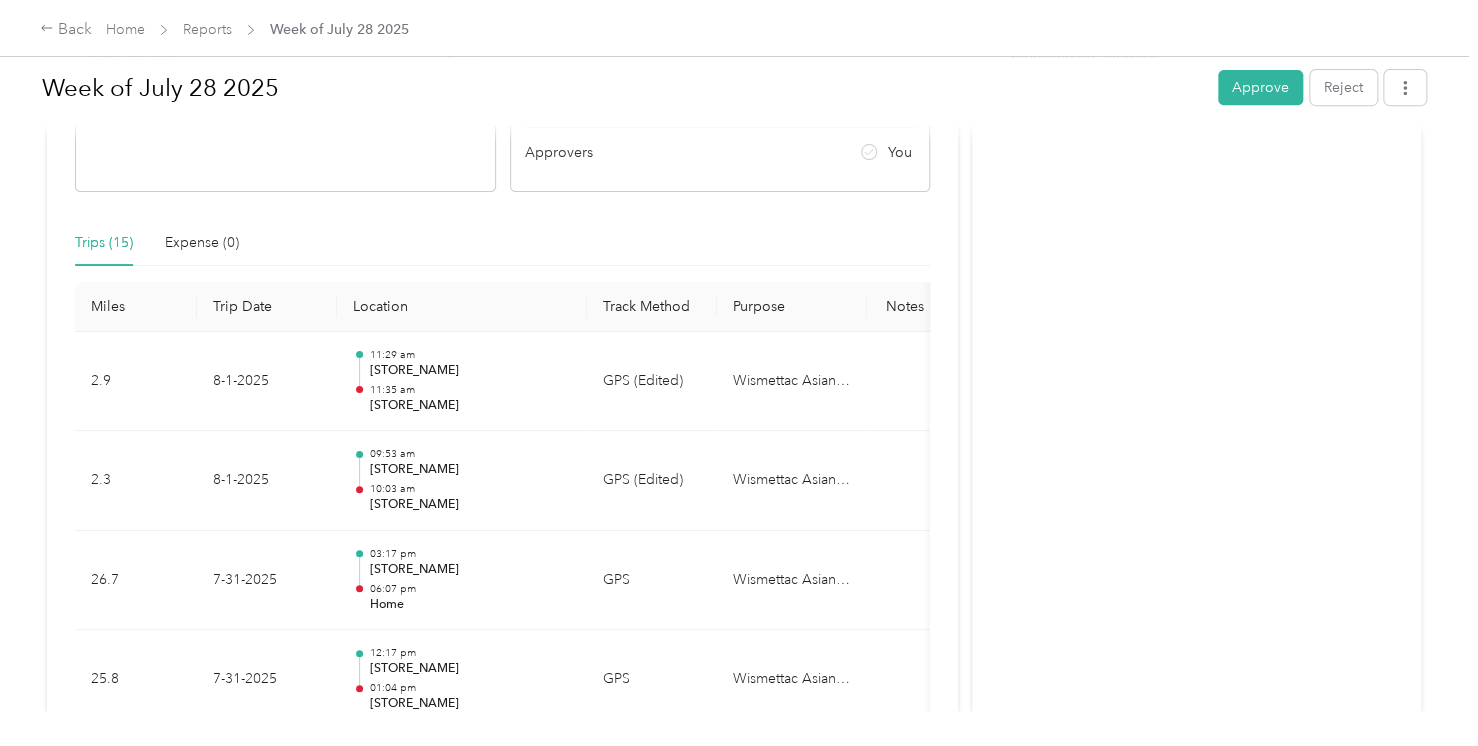 scroll, scrollTop: 364, scrollLeft: 0, axis: vertical 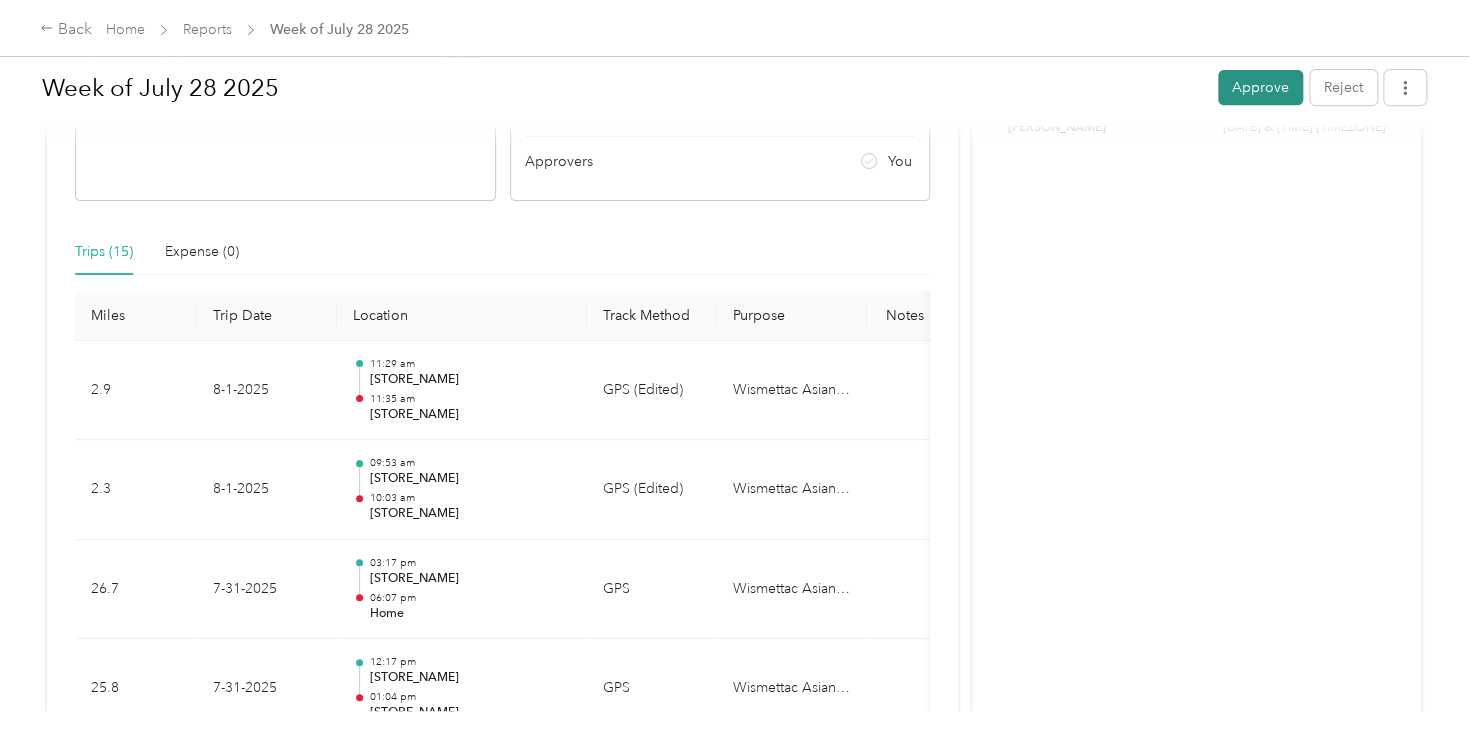 click on "Approve" at bounding box center (1260, 87) 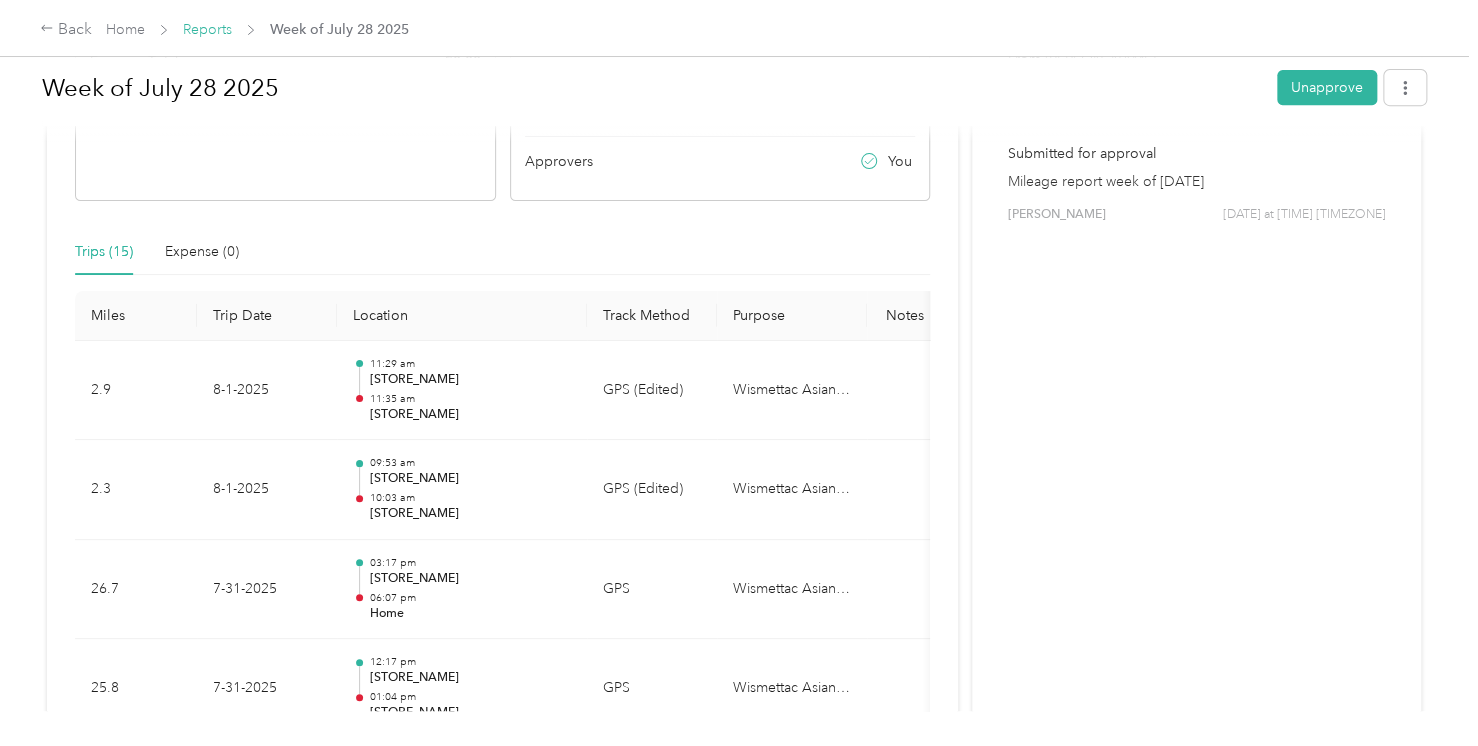 click on "Reports" at bounding box center [207, 29] 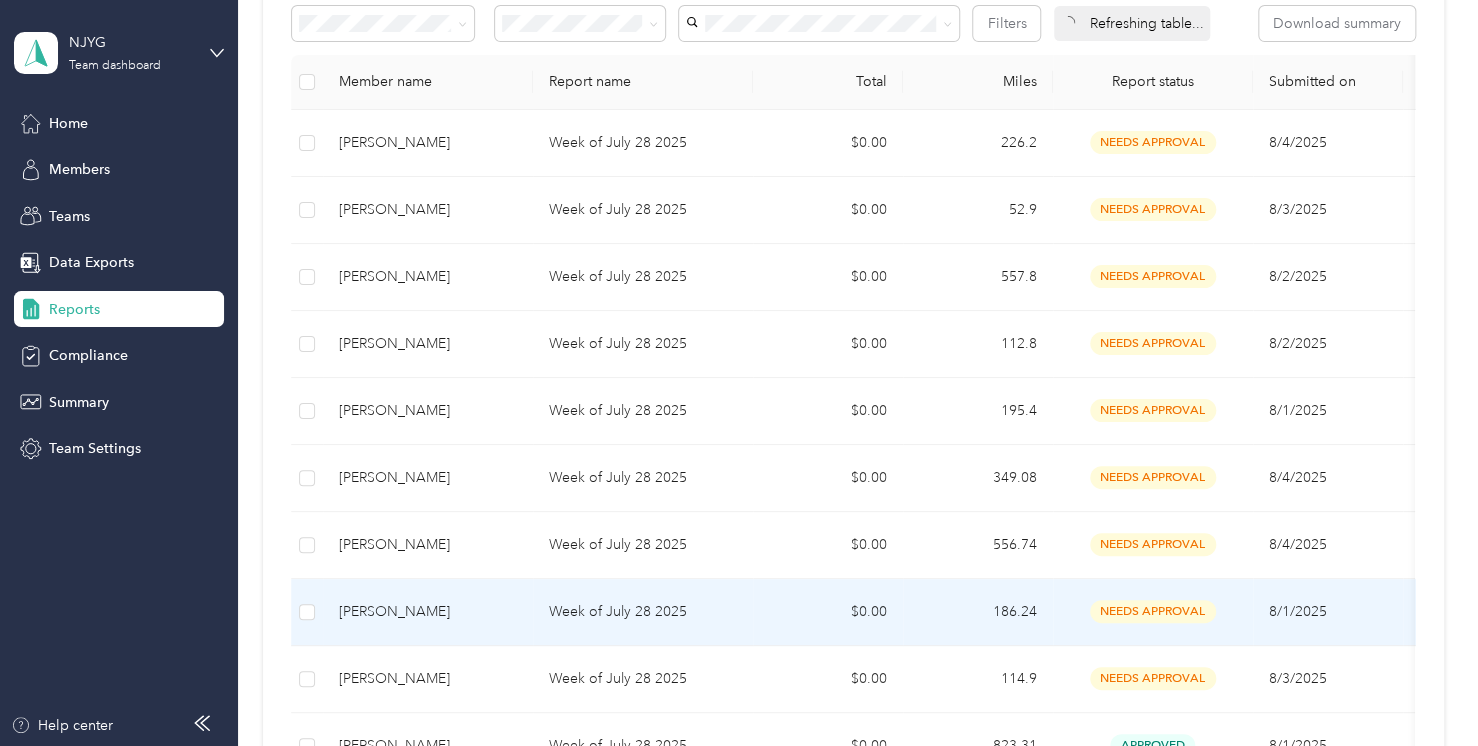 scroll, scrollTop: 733, scrollLeft: 0, axis: vertical 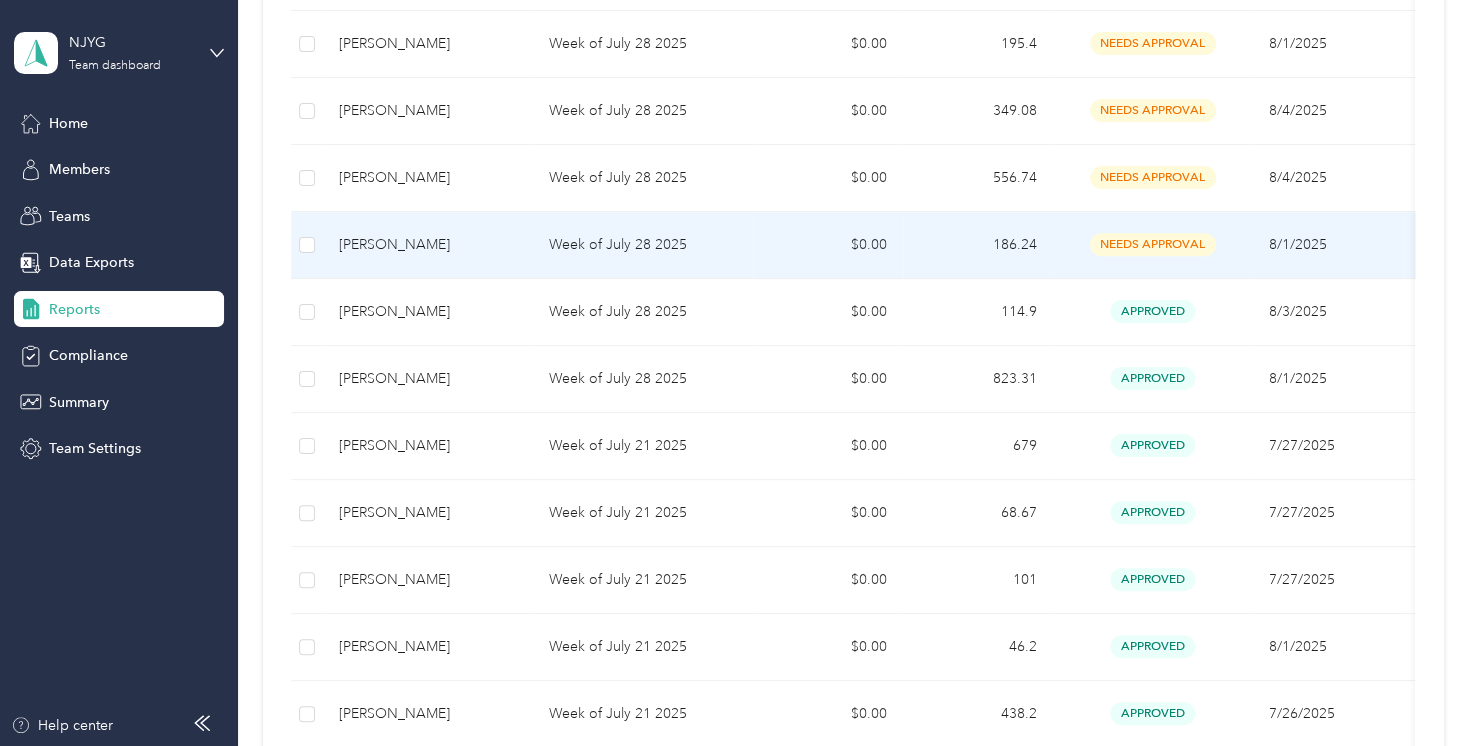 click on "[PERSON_NAME]" at bounding box center [428, 245] 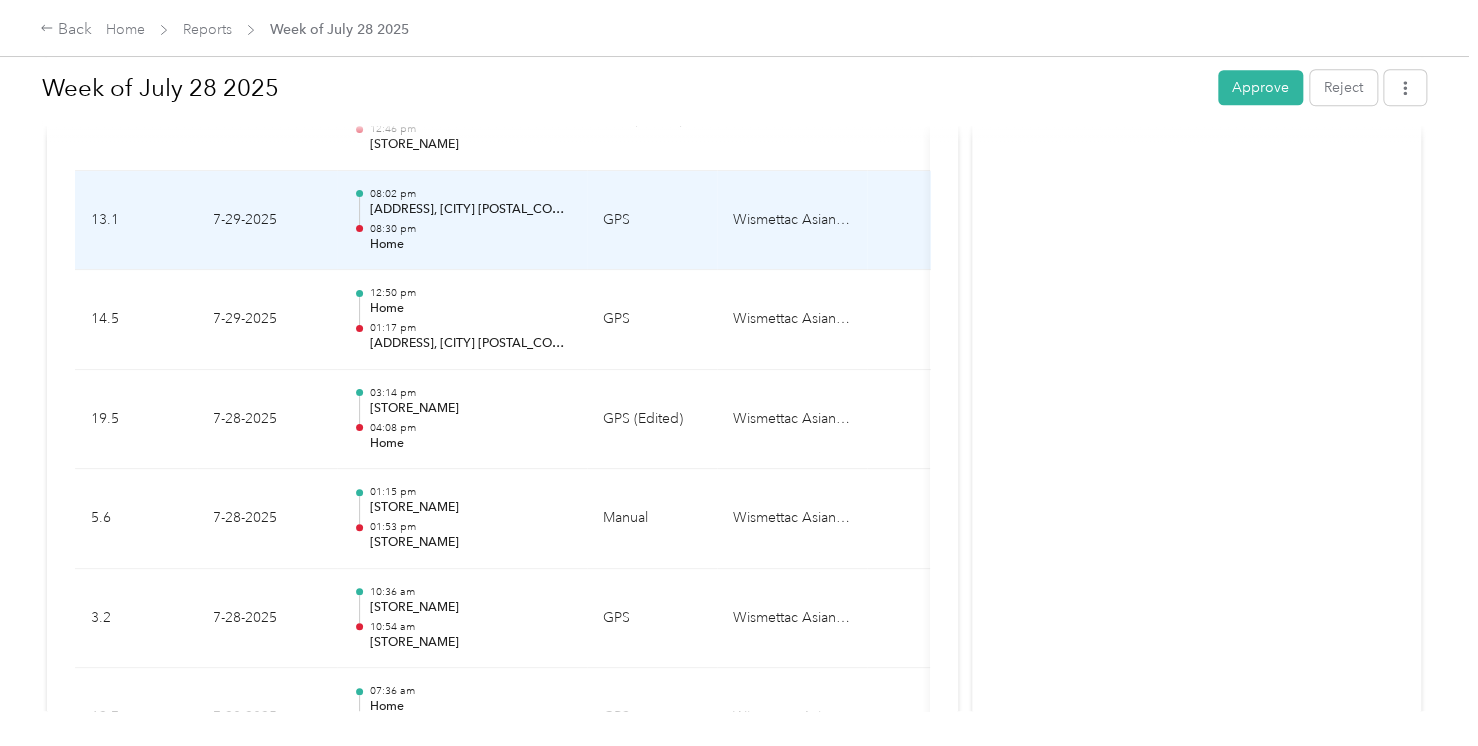scroll, scrollTop: 951, scrollLeft: 0, axis: vertical 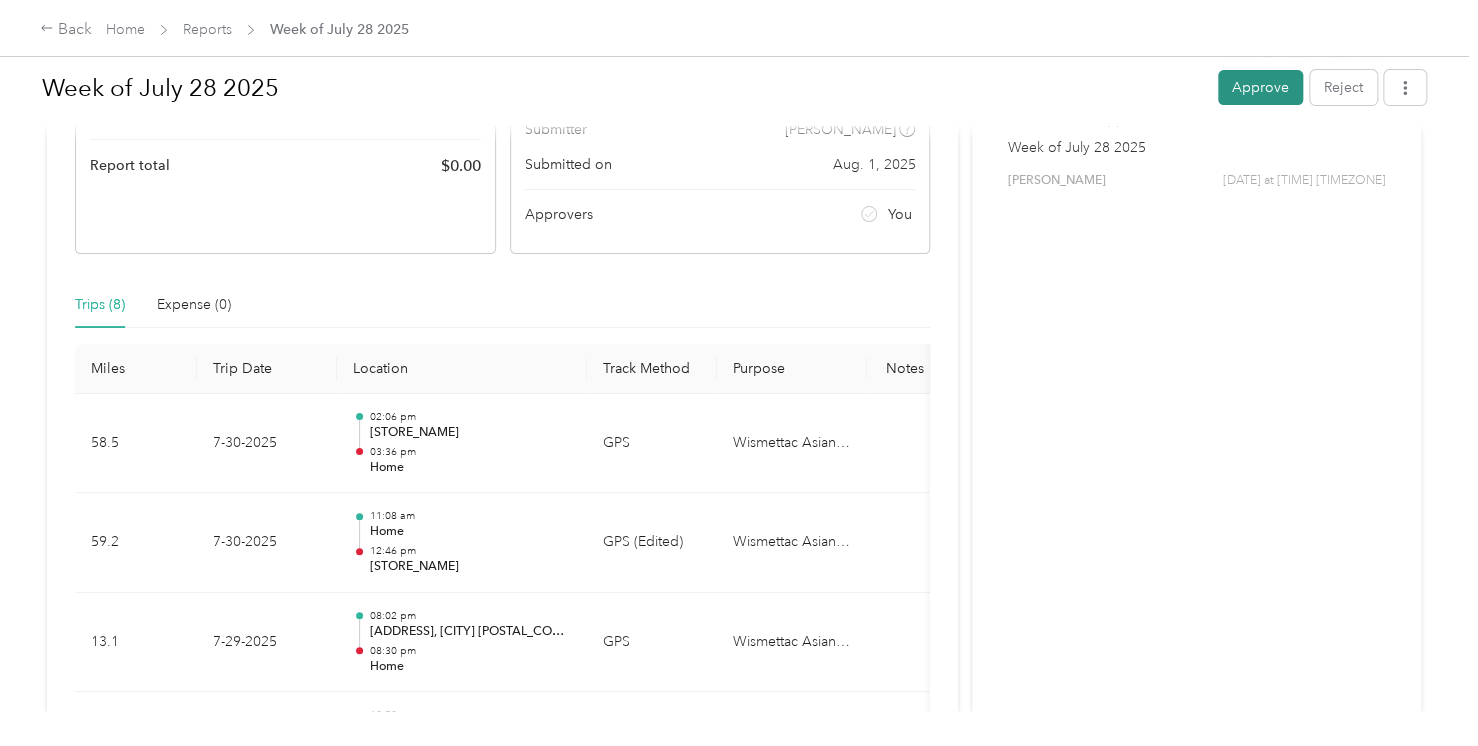 click on "Approve" at bounding box center [1260, 87] 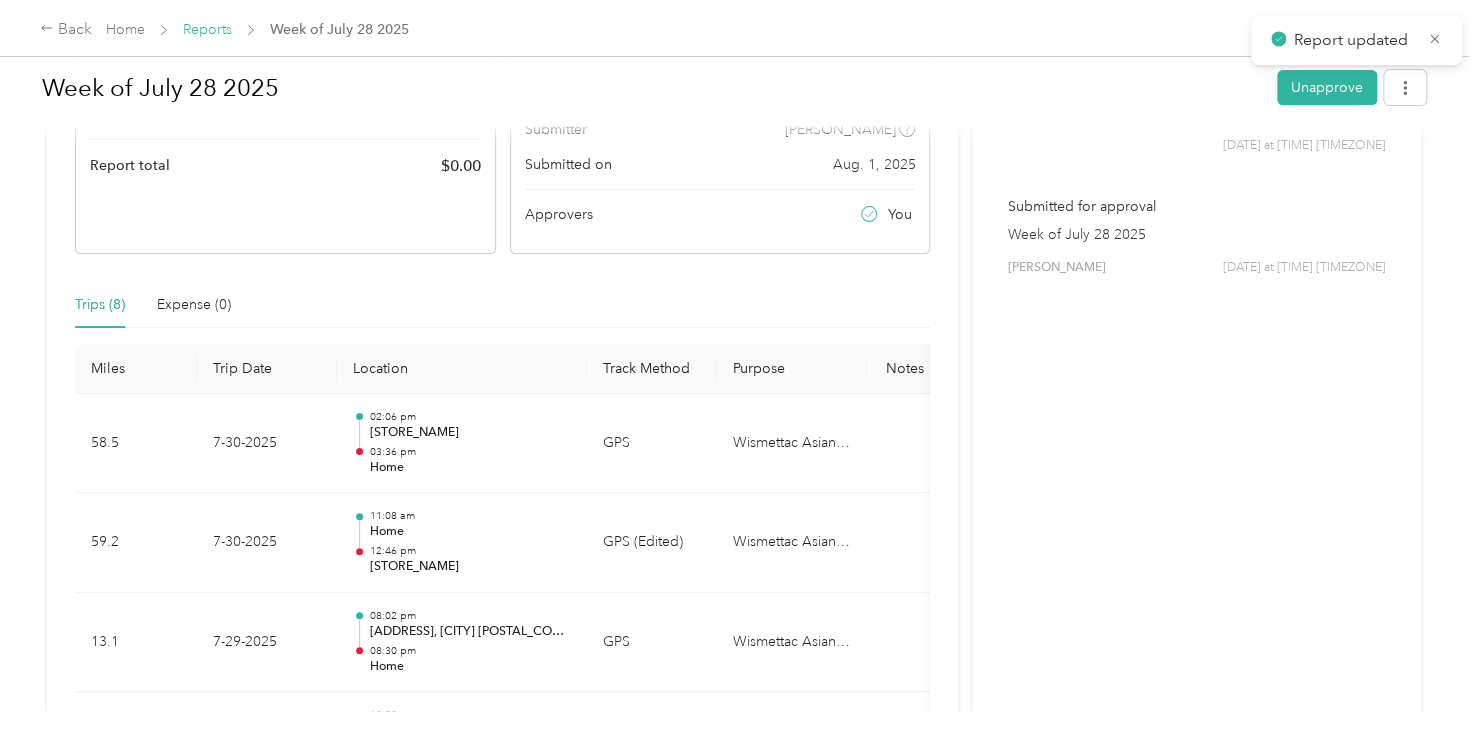 click on "Reports" at bounding box center (207, 29) 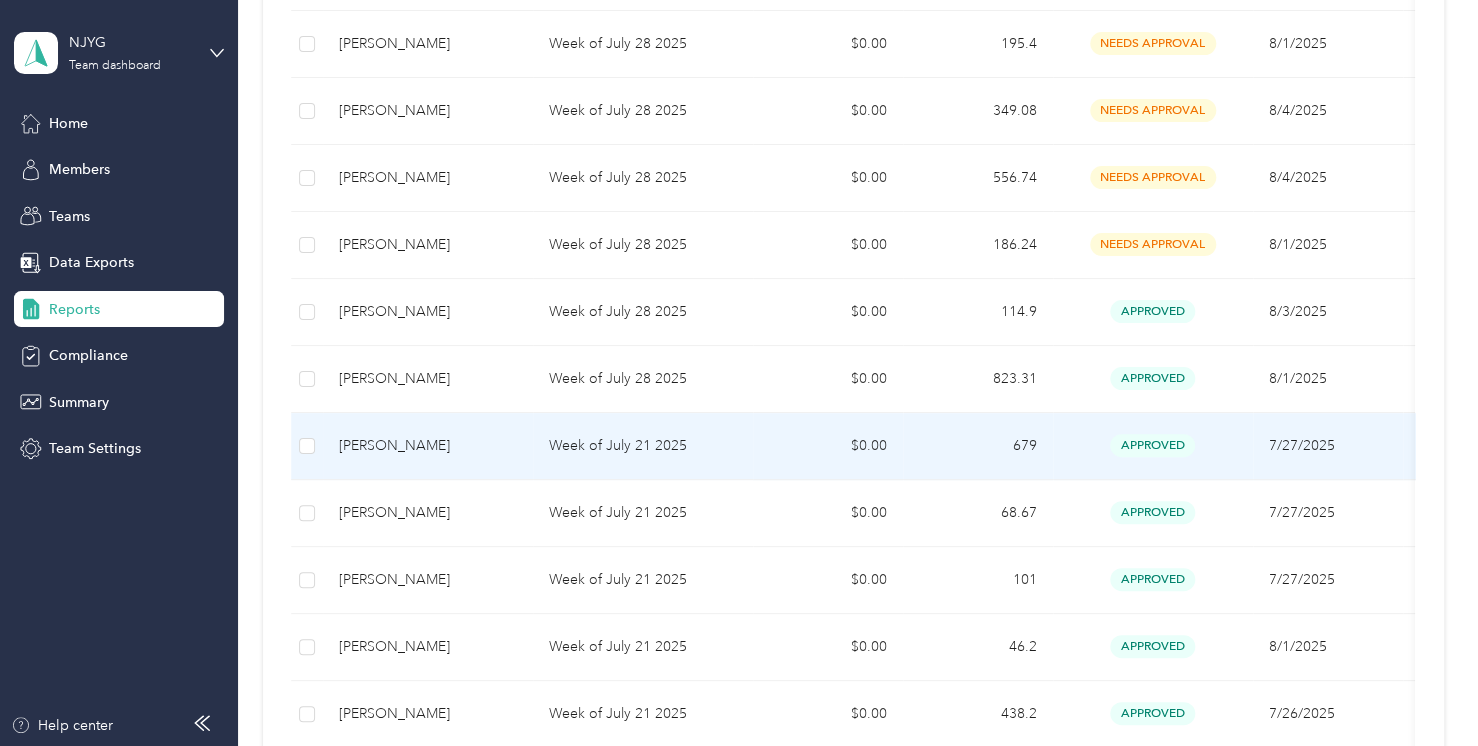 scroll, scrollTop: 366, scrollLeft: 0, axis: vertical 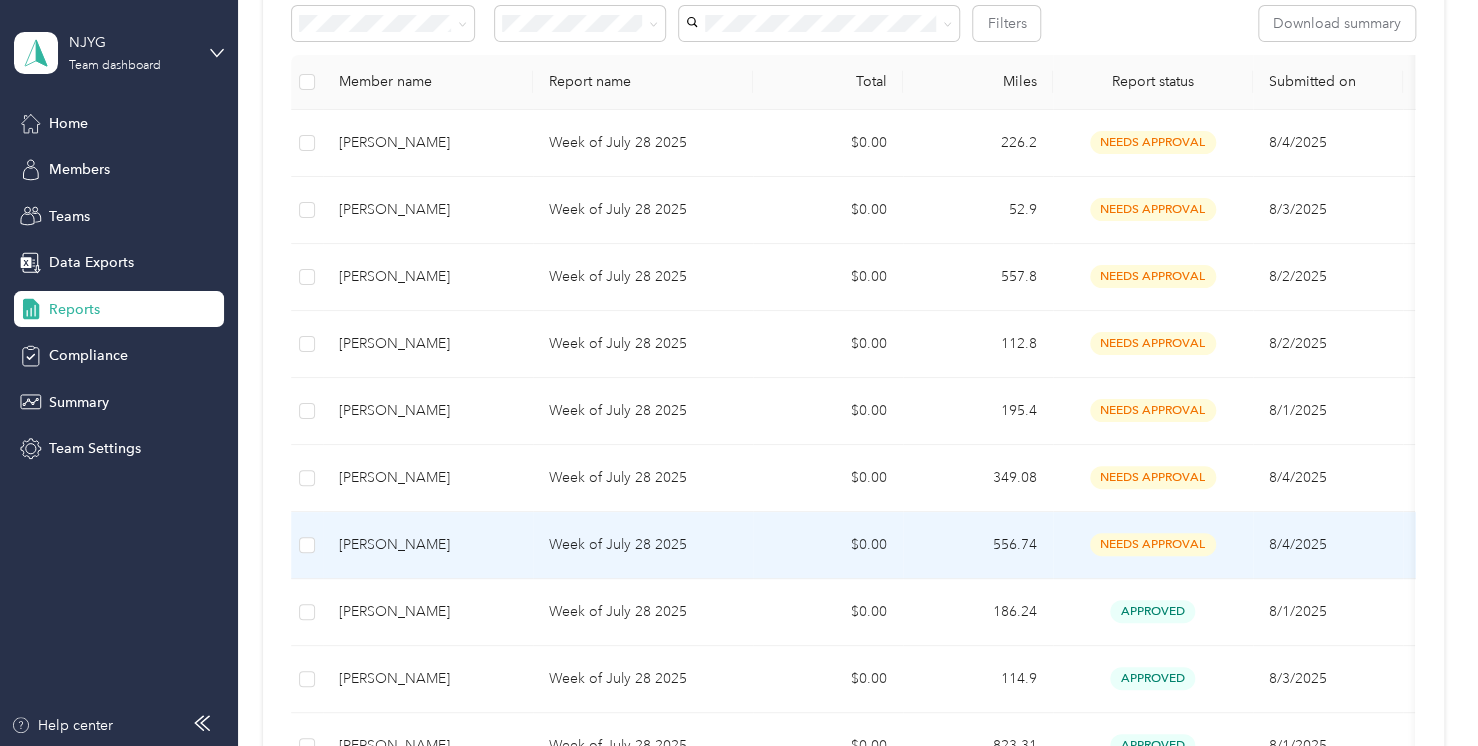 click on "Week of July 28 2025" at bounding box center (643, 545) 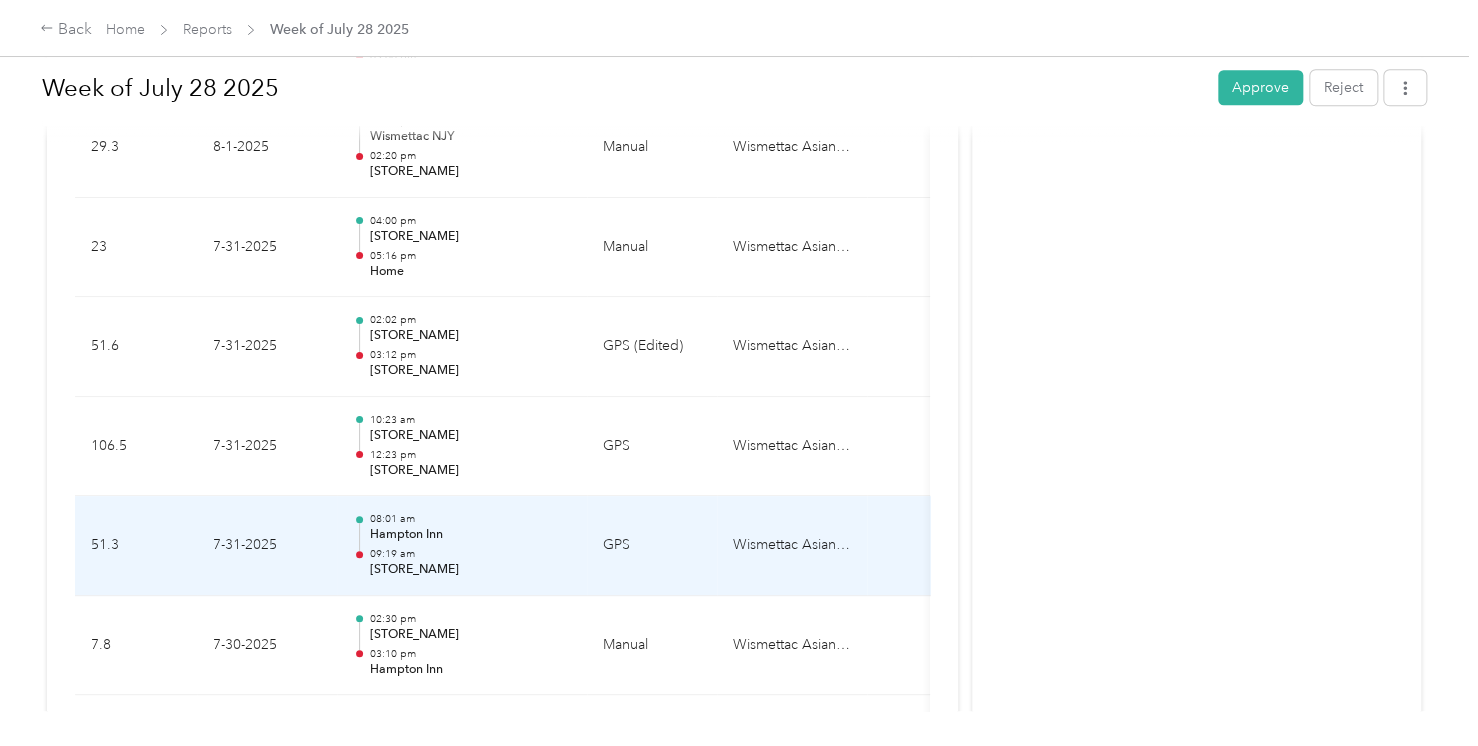 scroll, scrollTop: 340, scrollLeft: 0, axis: vertical 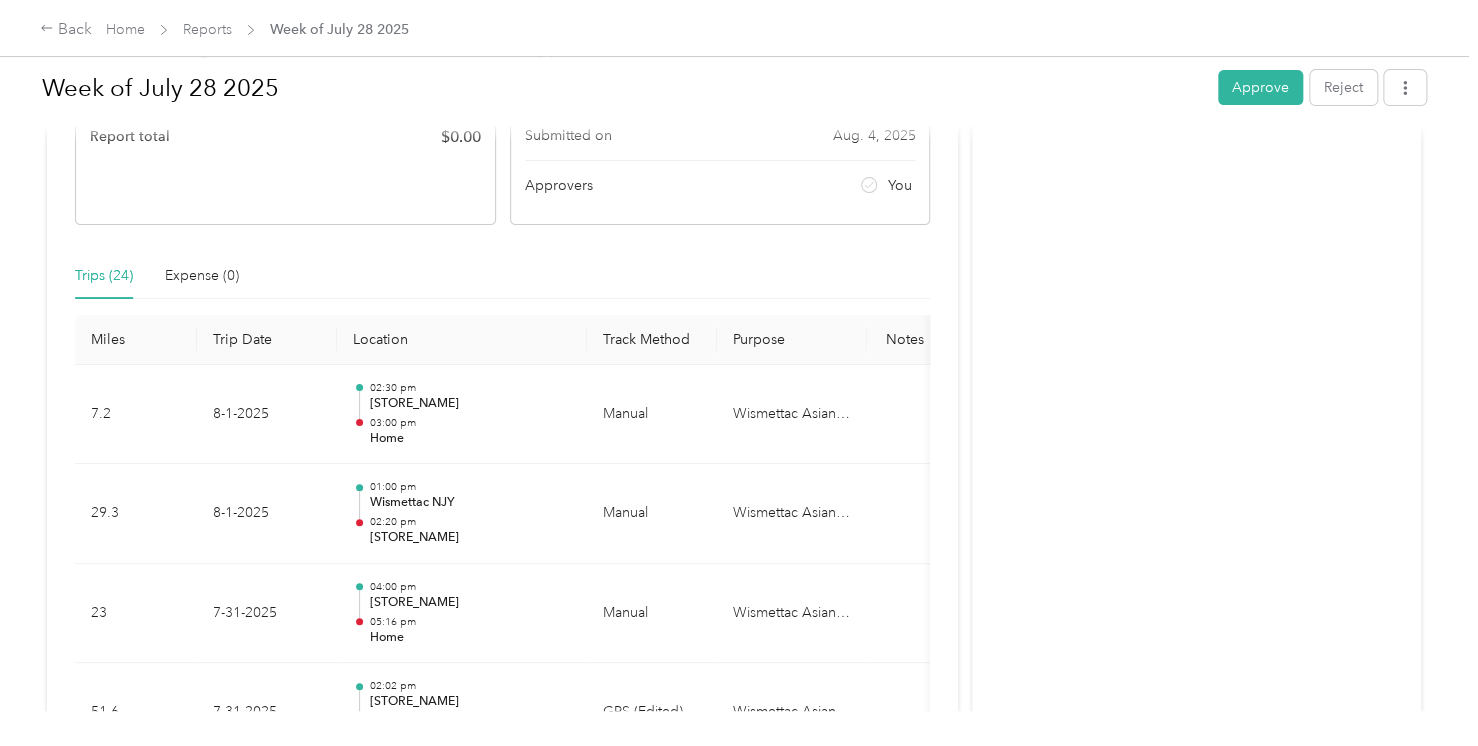 click on "Week of [DATE] Approve Reject" at bounding box center [734, 91] 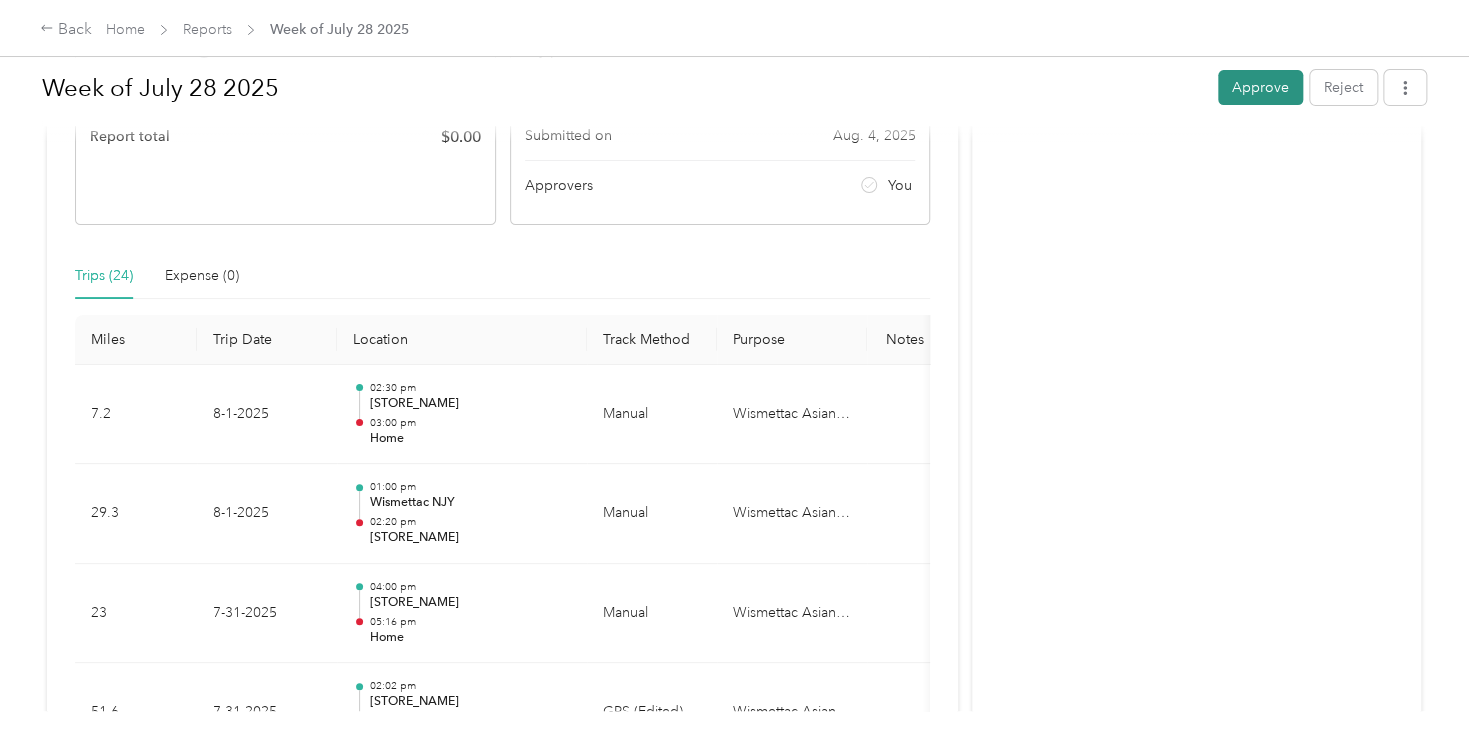 click on "Approve" at bounding box center (1260, 87) 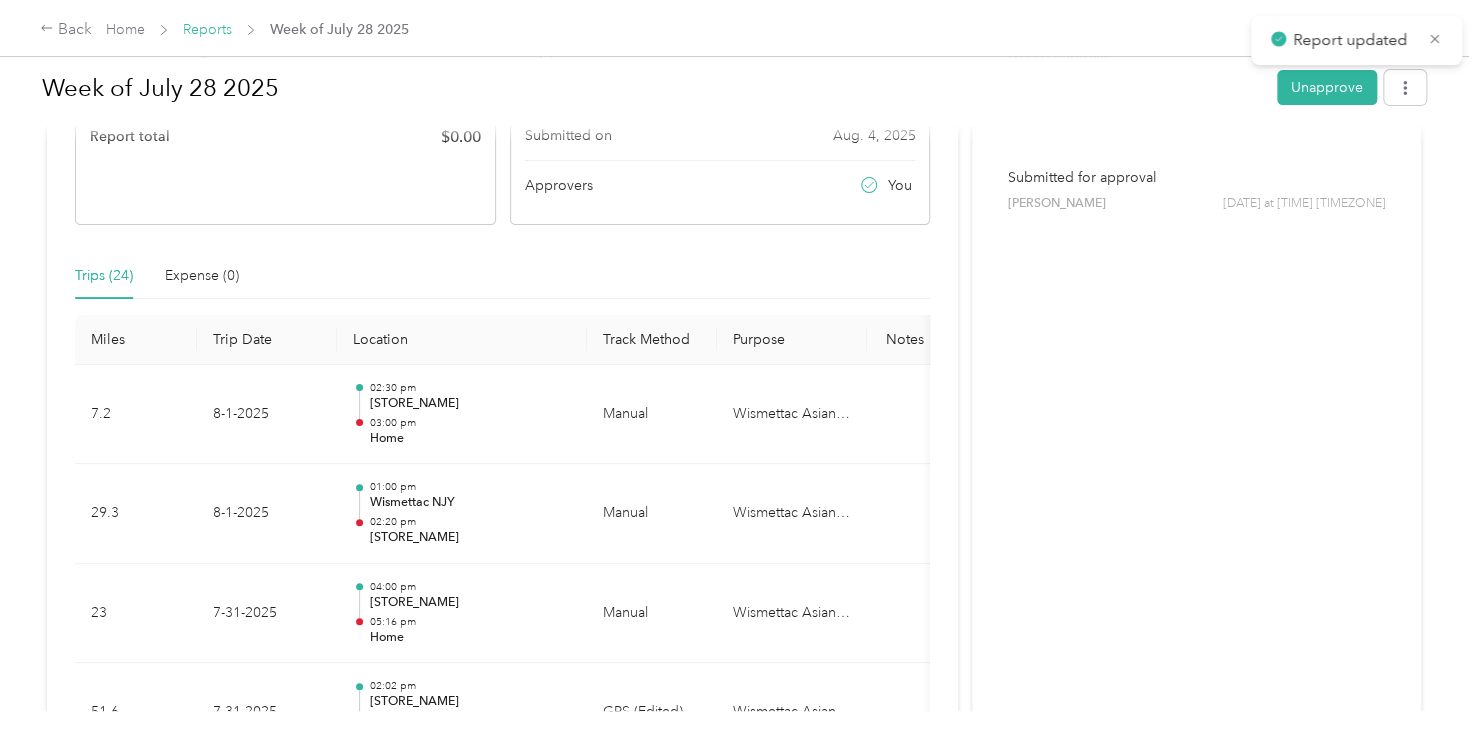 click on "Reports" at bounding box center [207, 29] 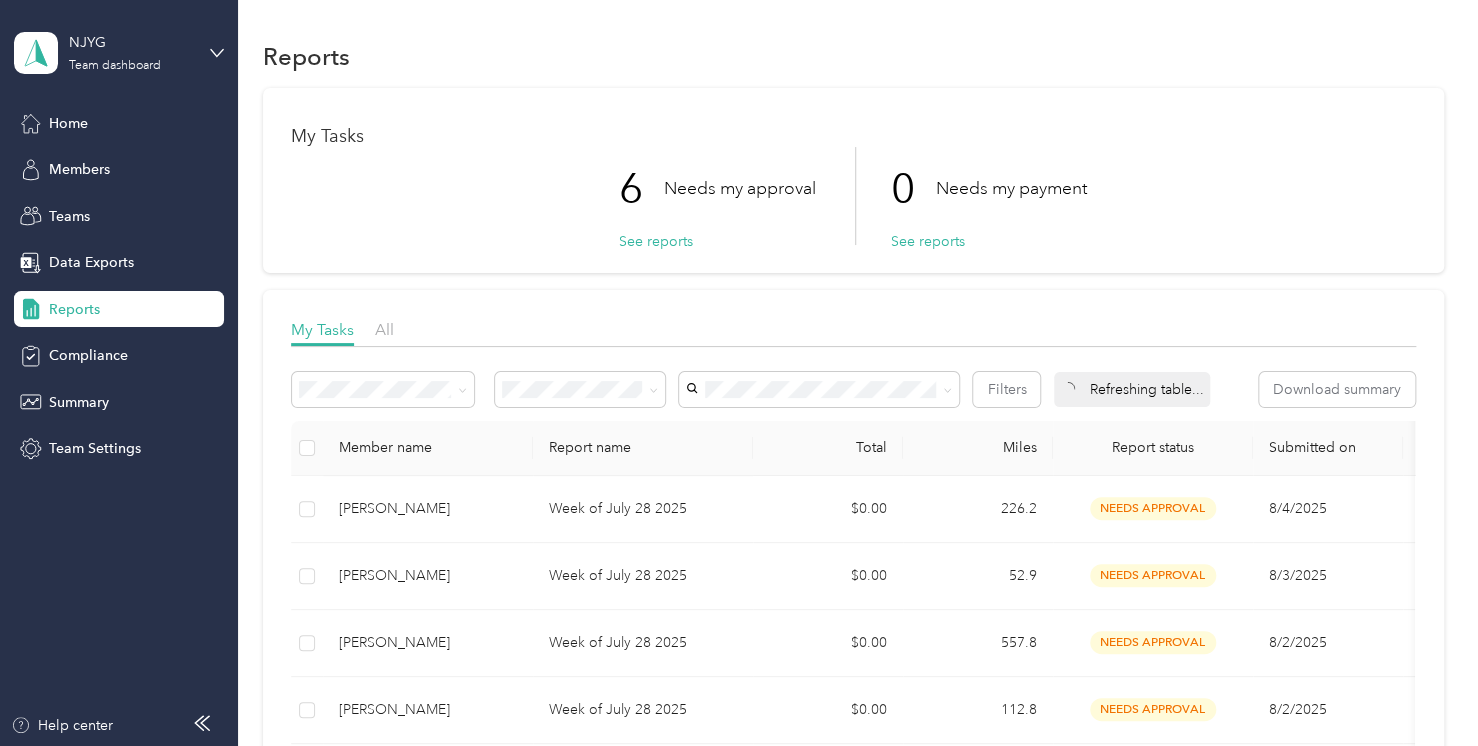 scroll, scrollTop: 366, scrollLeft: 0, axis: vertical 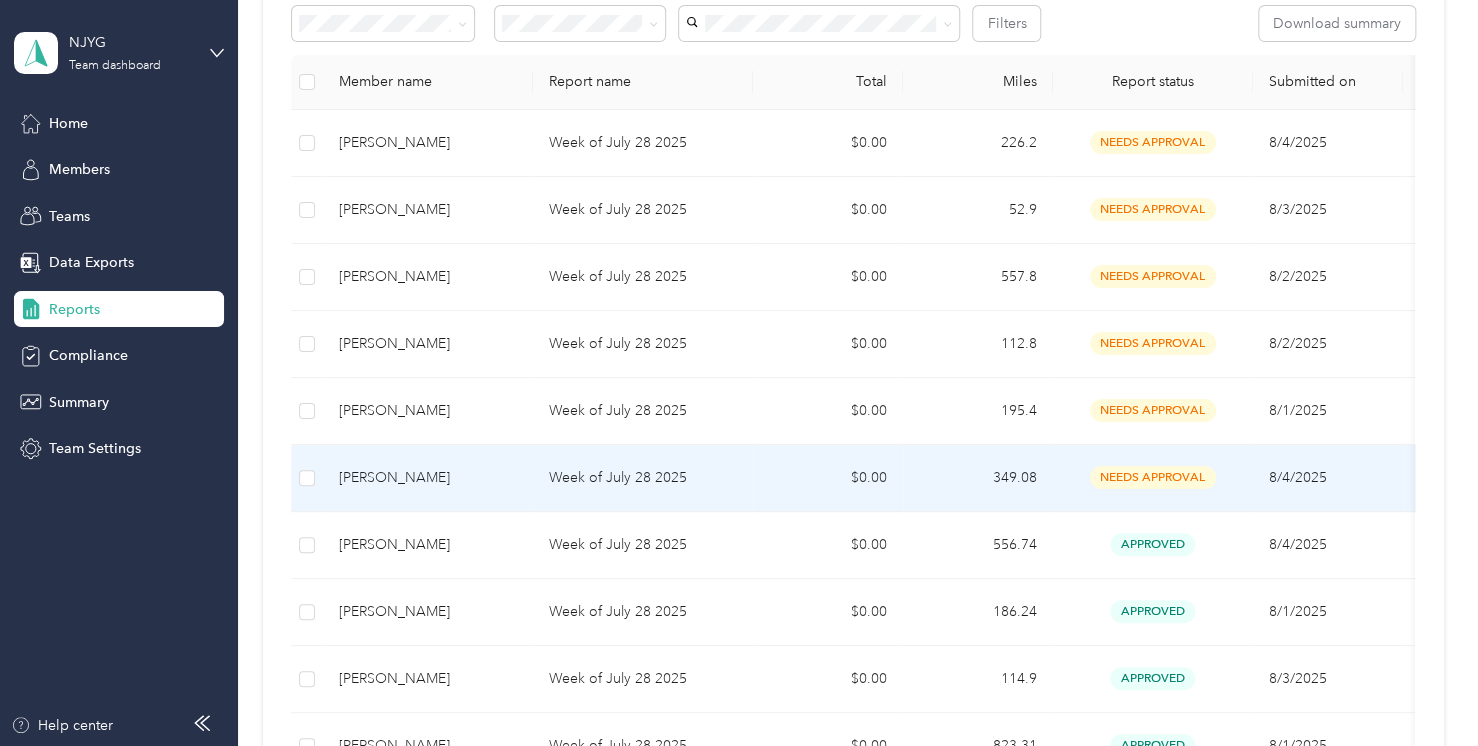 click on "Week of July 28 2025" at bounding box center [643, 478] 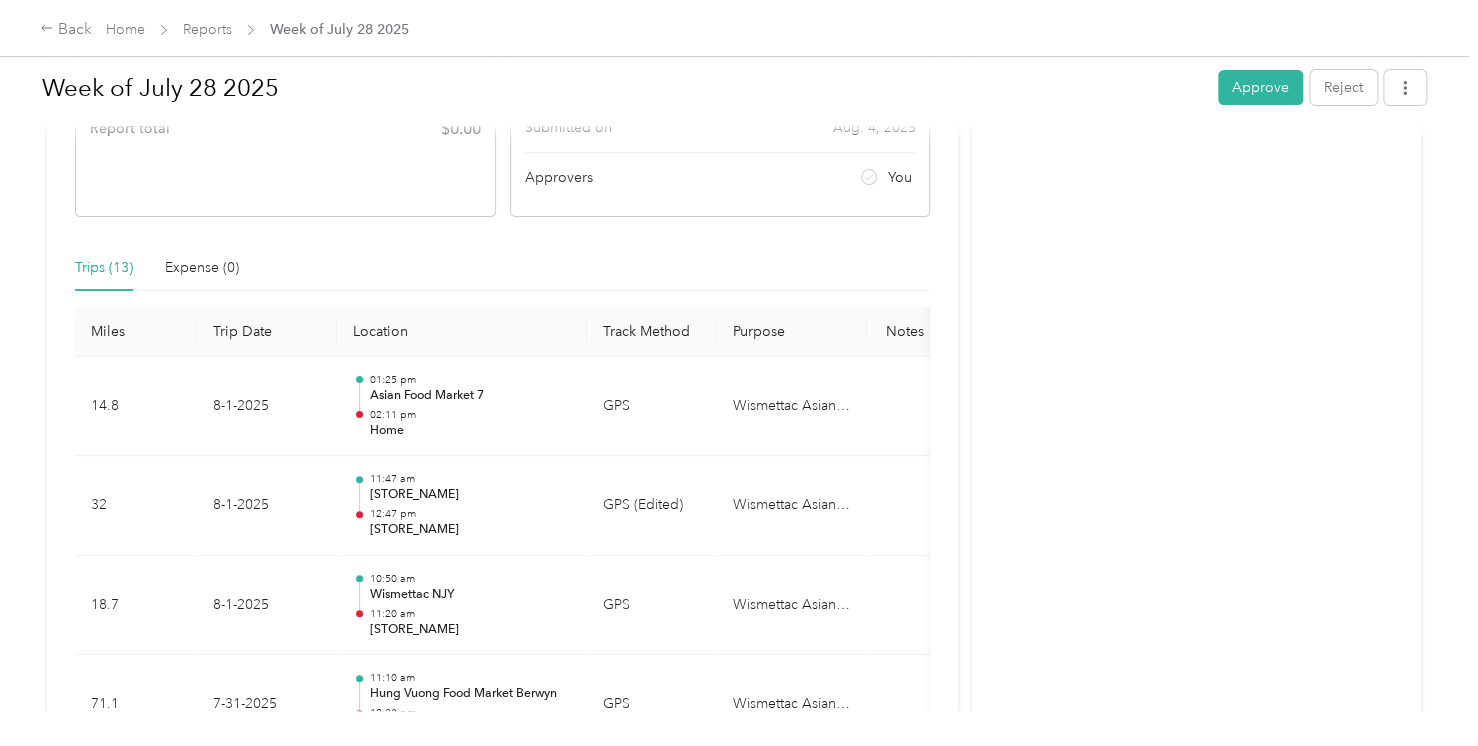scroll, scrollTop: 714, scrollLeft: 0, axis: vertical 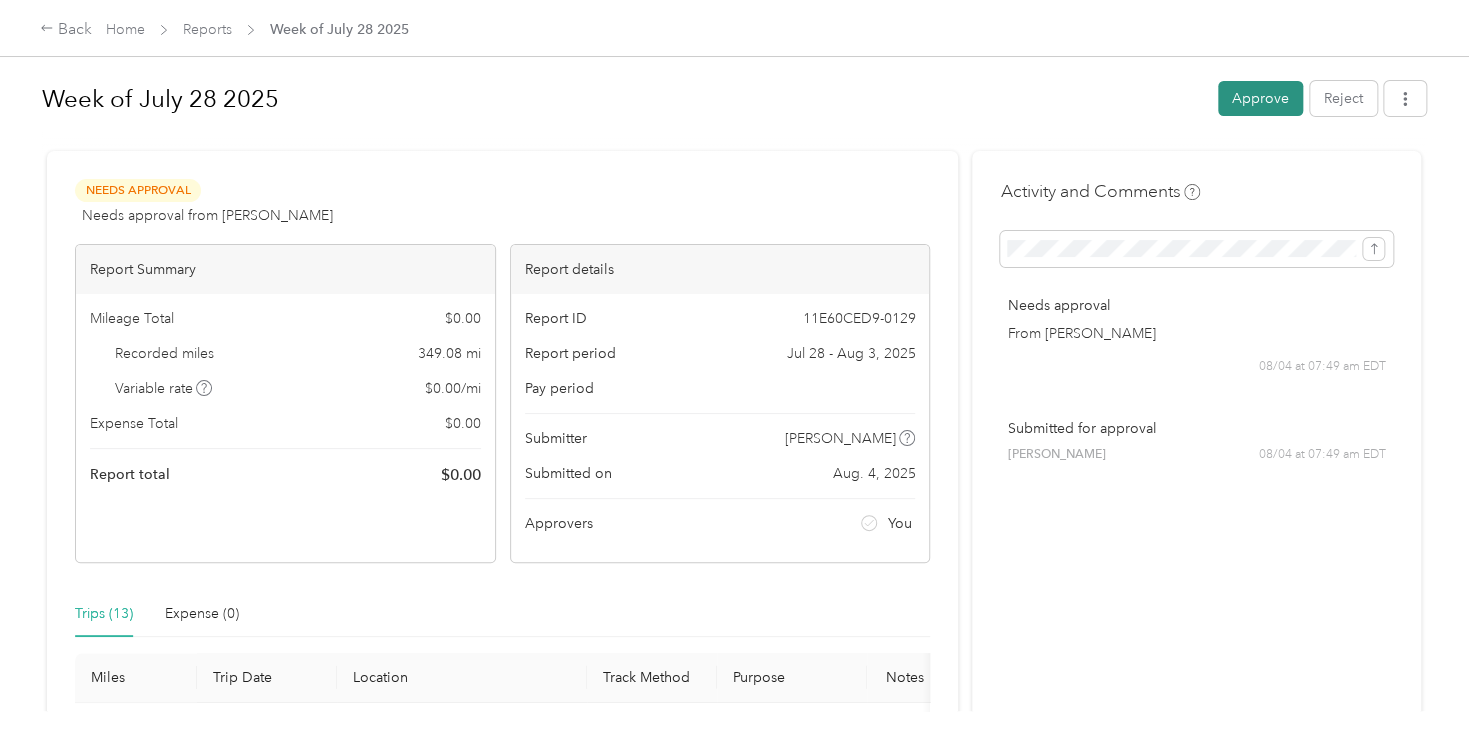 click on "Approve" at bounding box center [1260, 98] 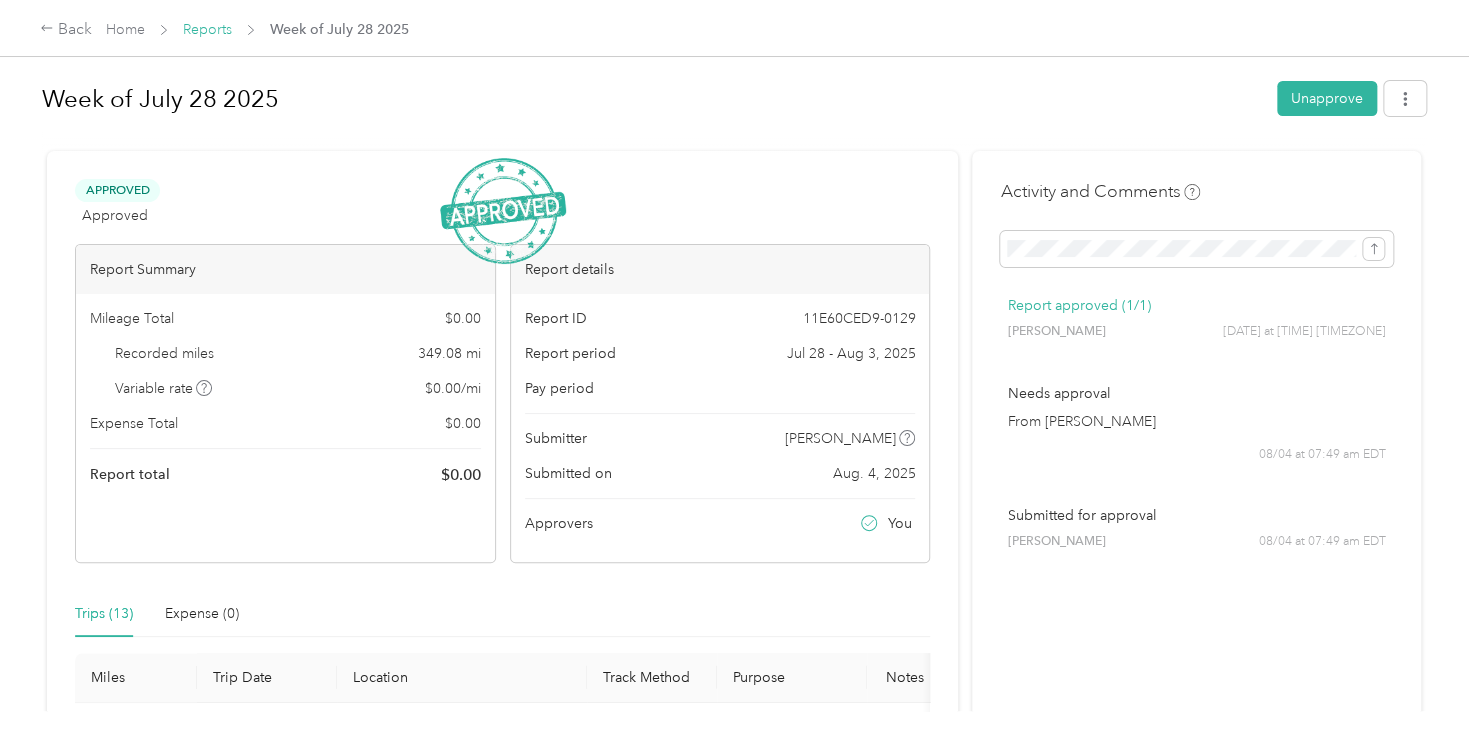 click on "Reports" at bounding box center (207, 29) 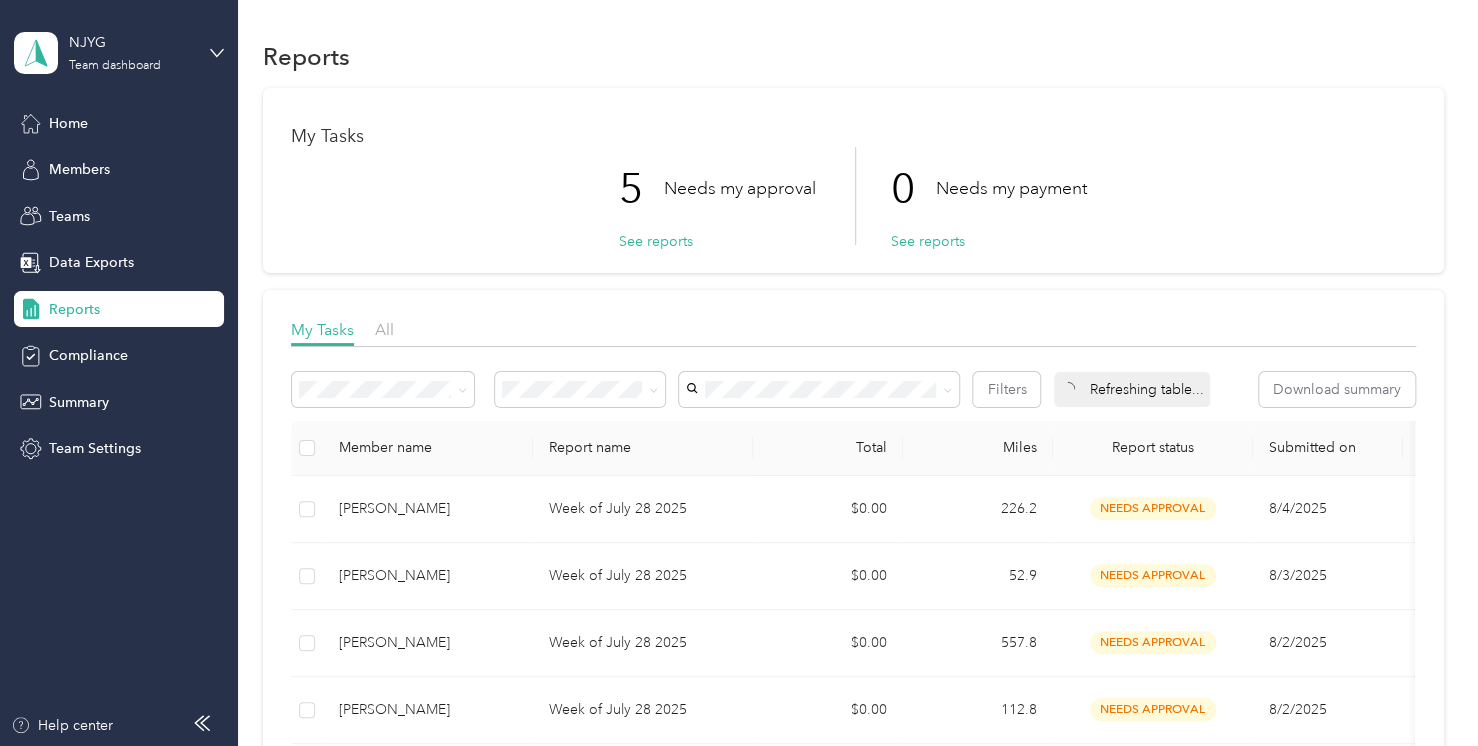 scroll, scrollTop: 366, scrollLeft: 0, axis: vertical 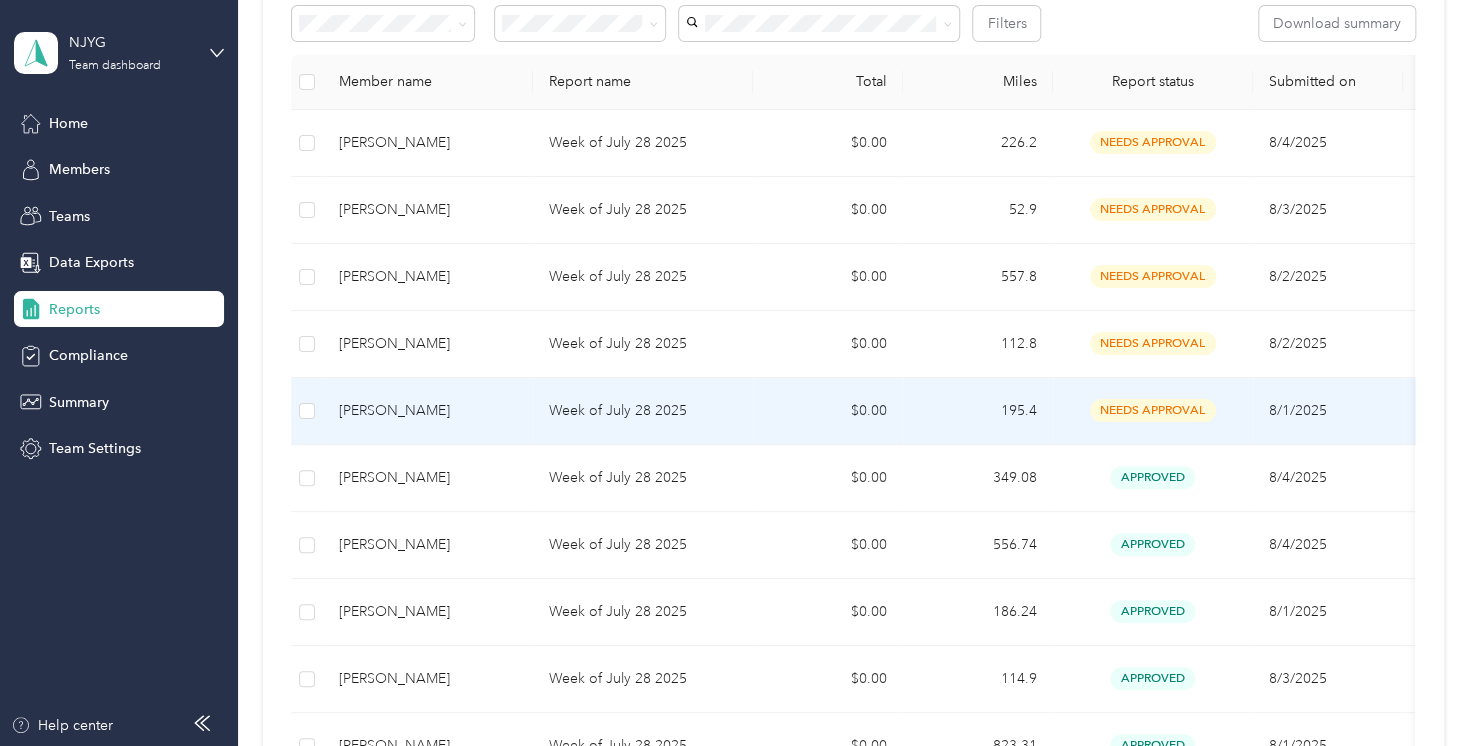 click on "[PERSON_NAME]" at bounding box center (428, 411) 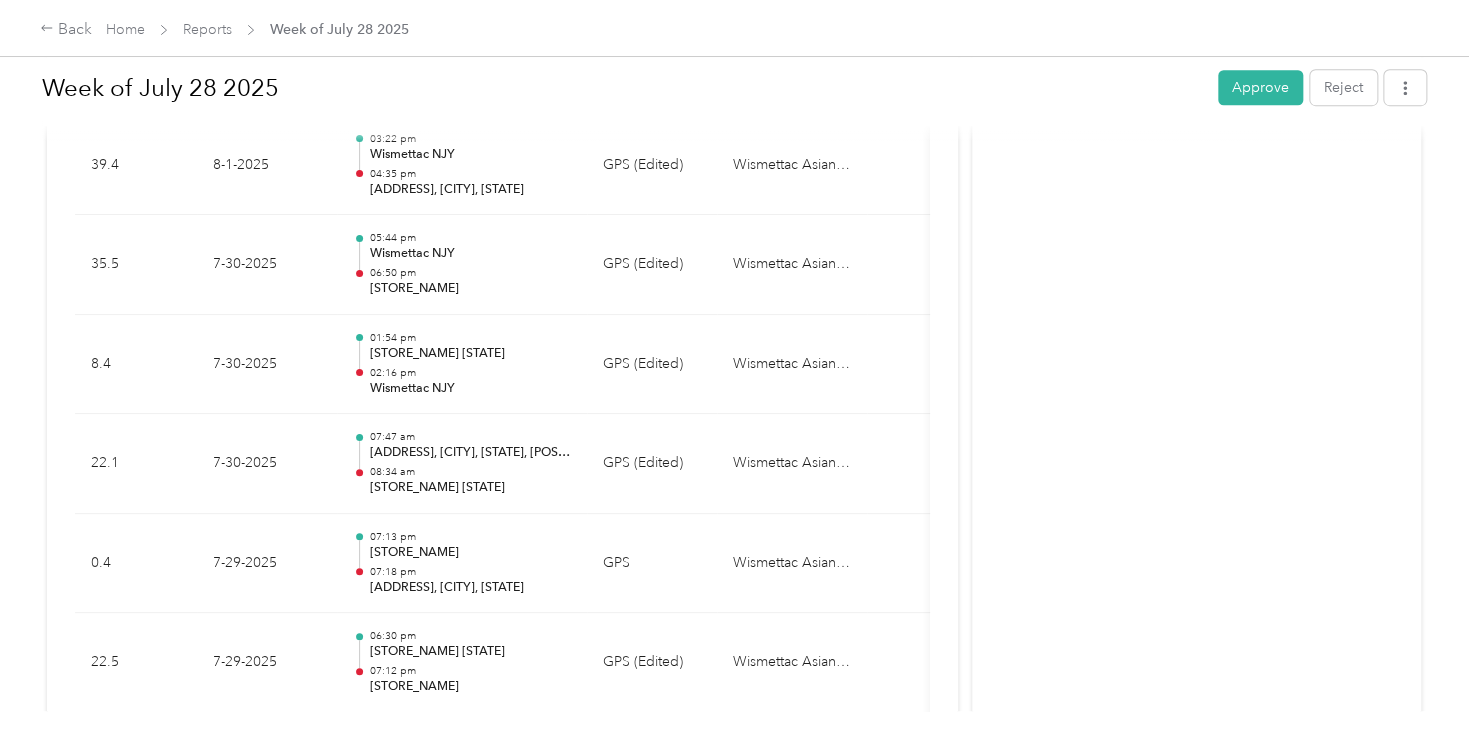 scroll, scrollTop: 316, scrollLeft: 0, axis: vertical 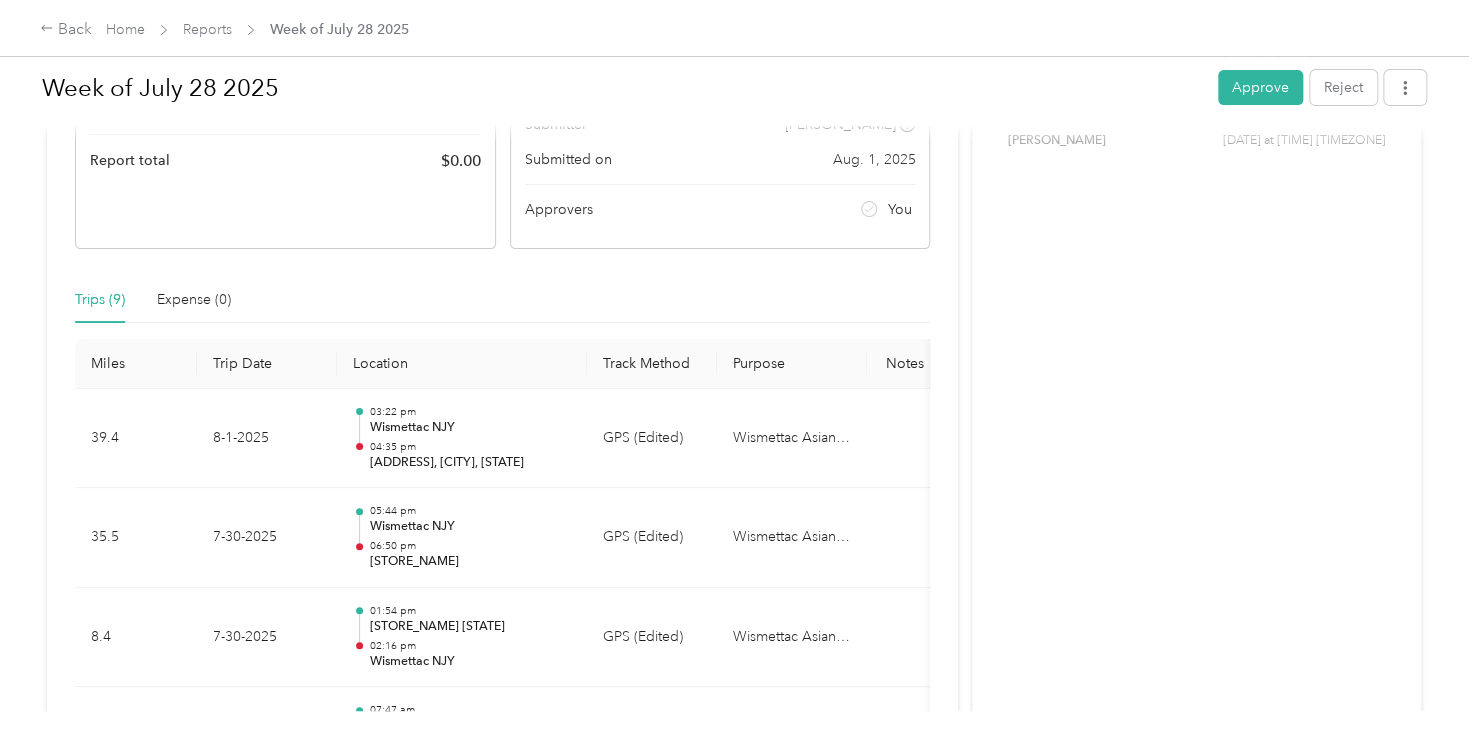 click on "Week of [DATE] Approve Reject" at bounding box center [734, 91] 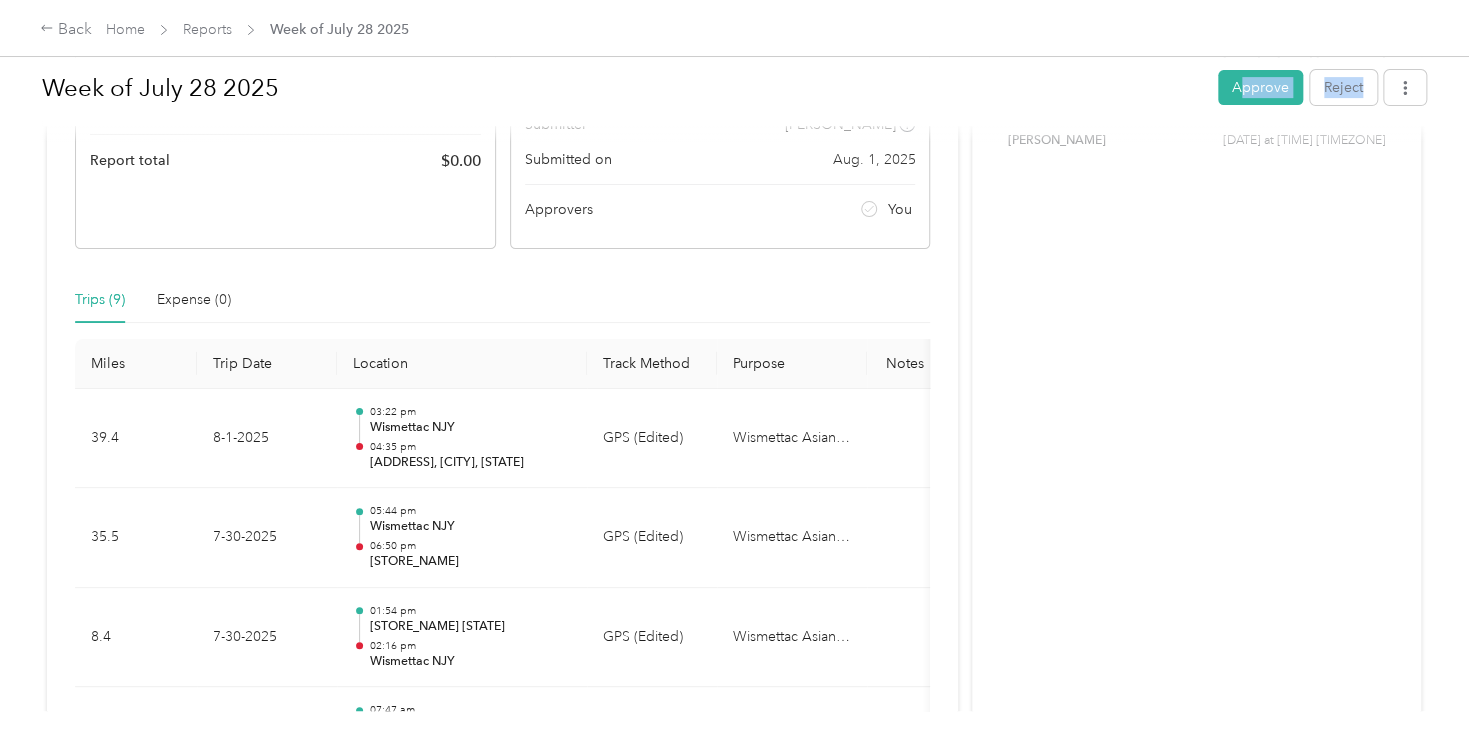 drag, startPoint x: 1239, startPoint y: 122, endPoint x: 1244, endPoint y: 92, distance: 30.413813 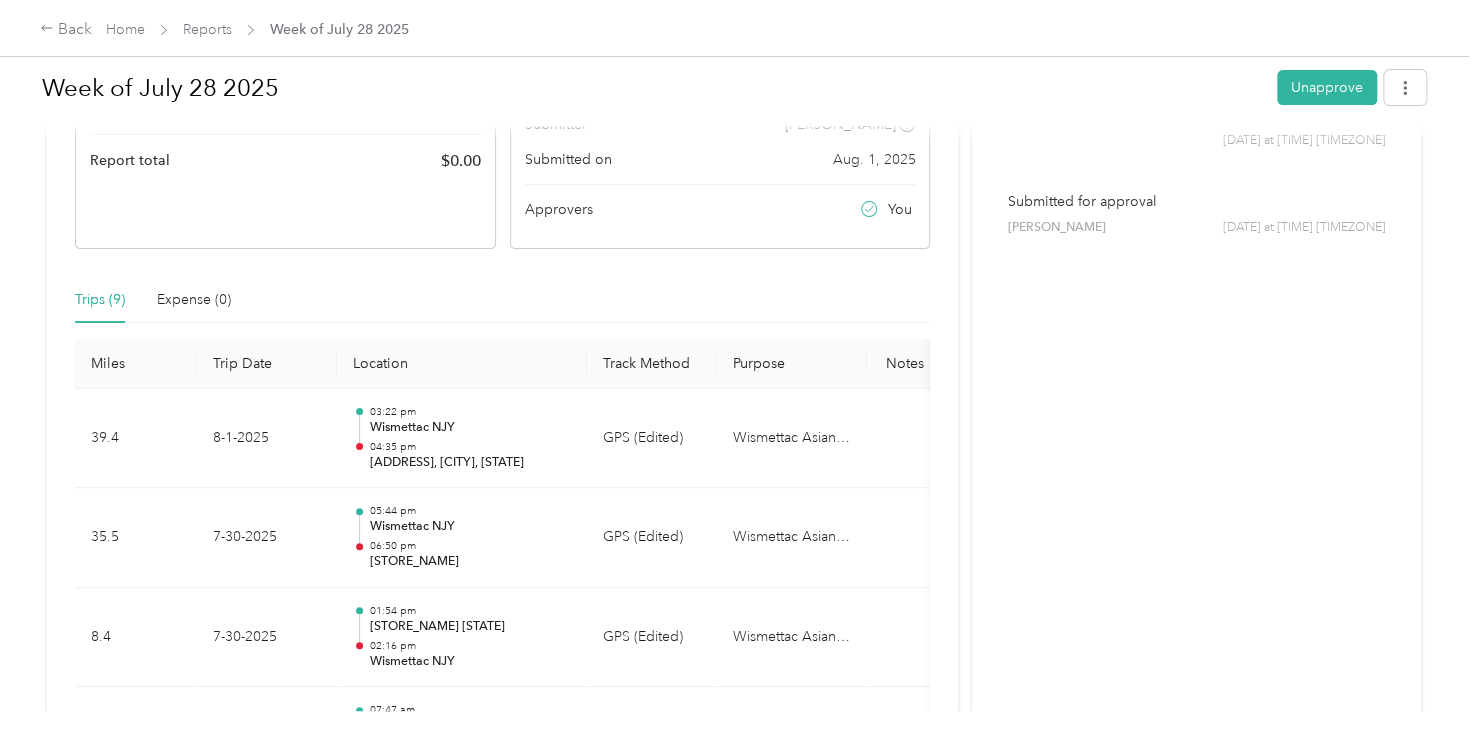 click on "Back Home Reports Week of July 28 2025" at bounding box center [224, 30] 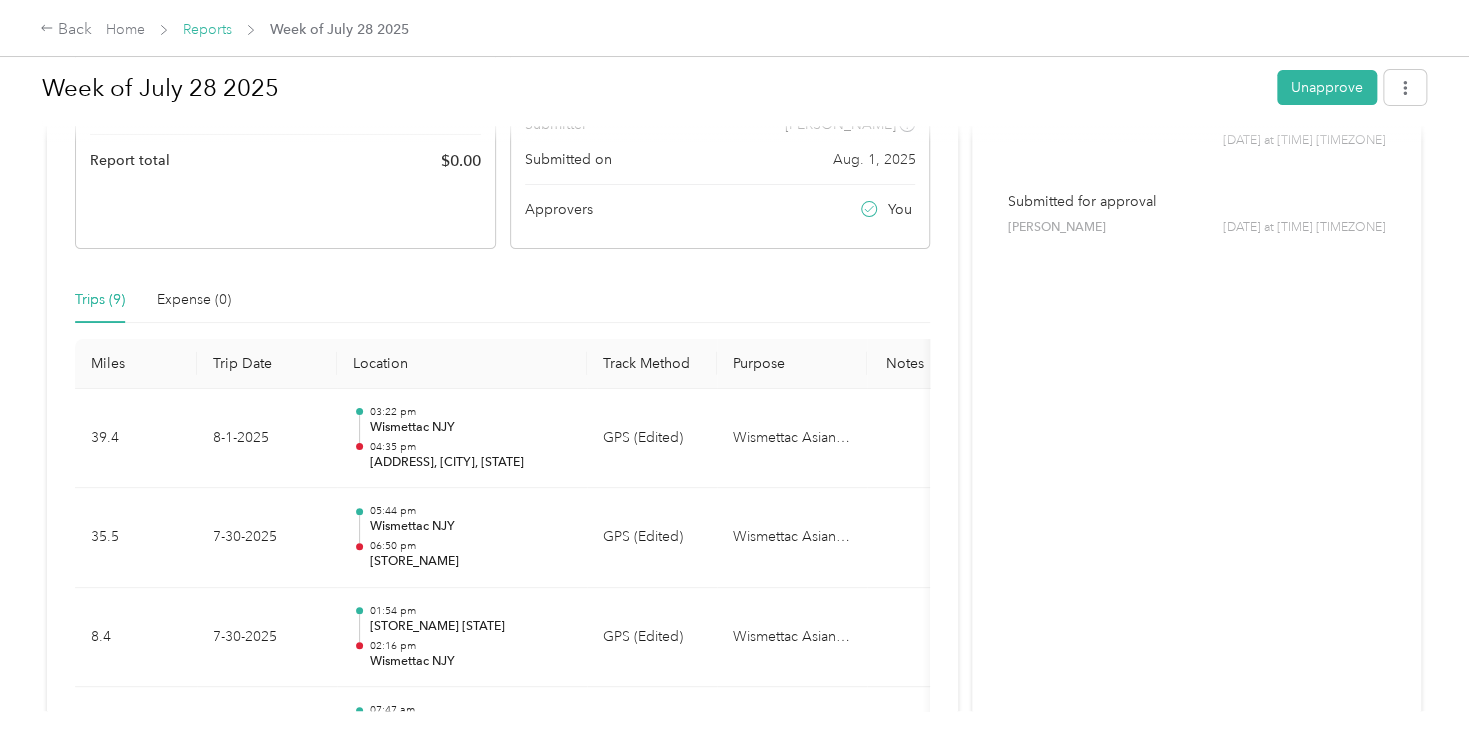 click on "Reports" at bounding box center (207, 29) 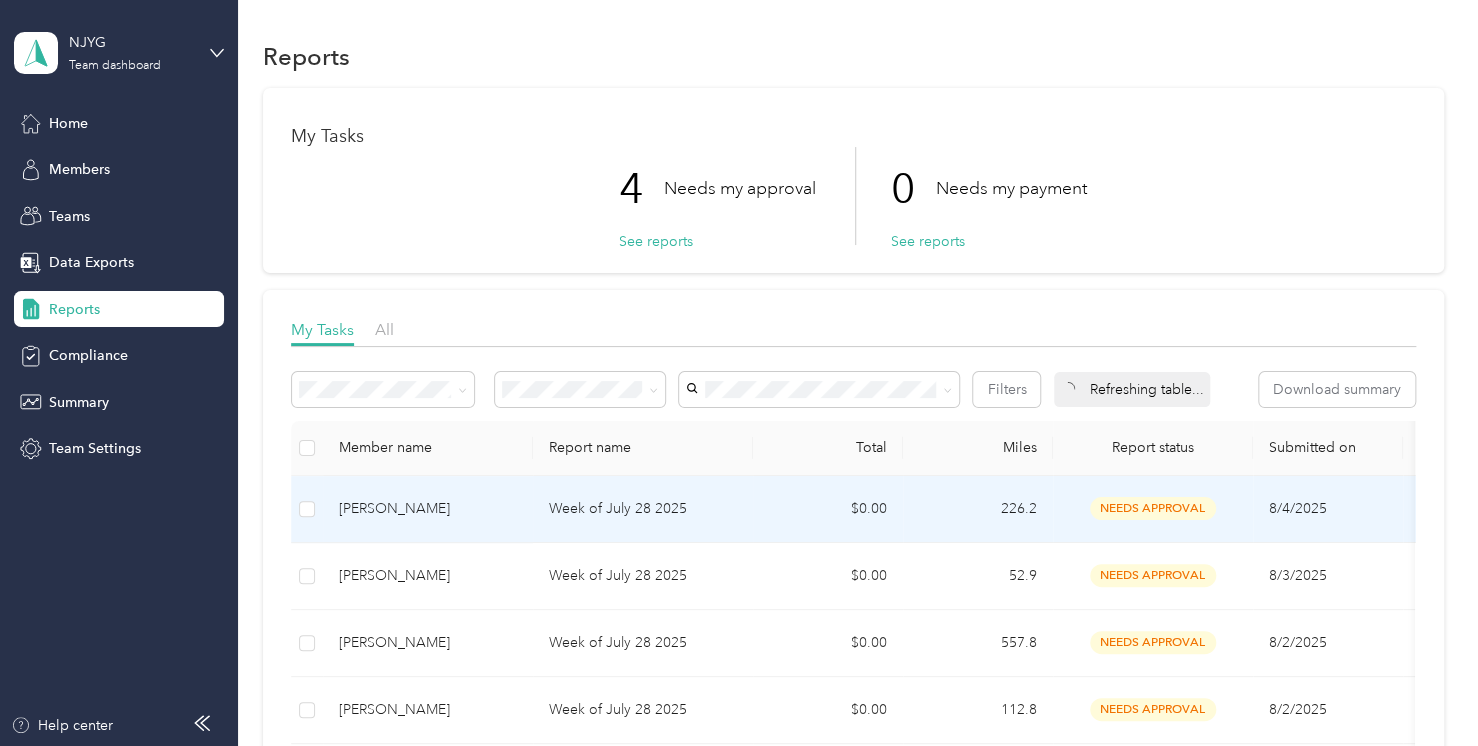 scroll, scrollTop: 366, scrollLeft: 0, axis: vertical 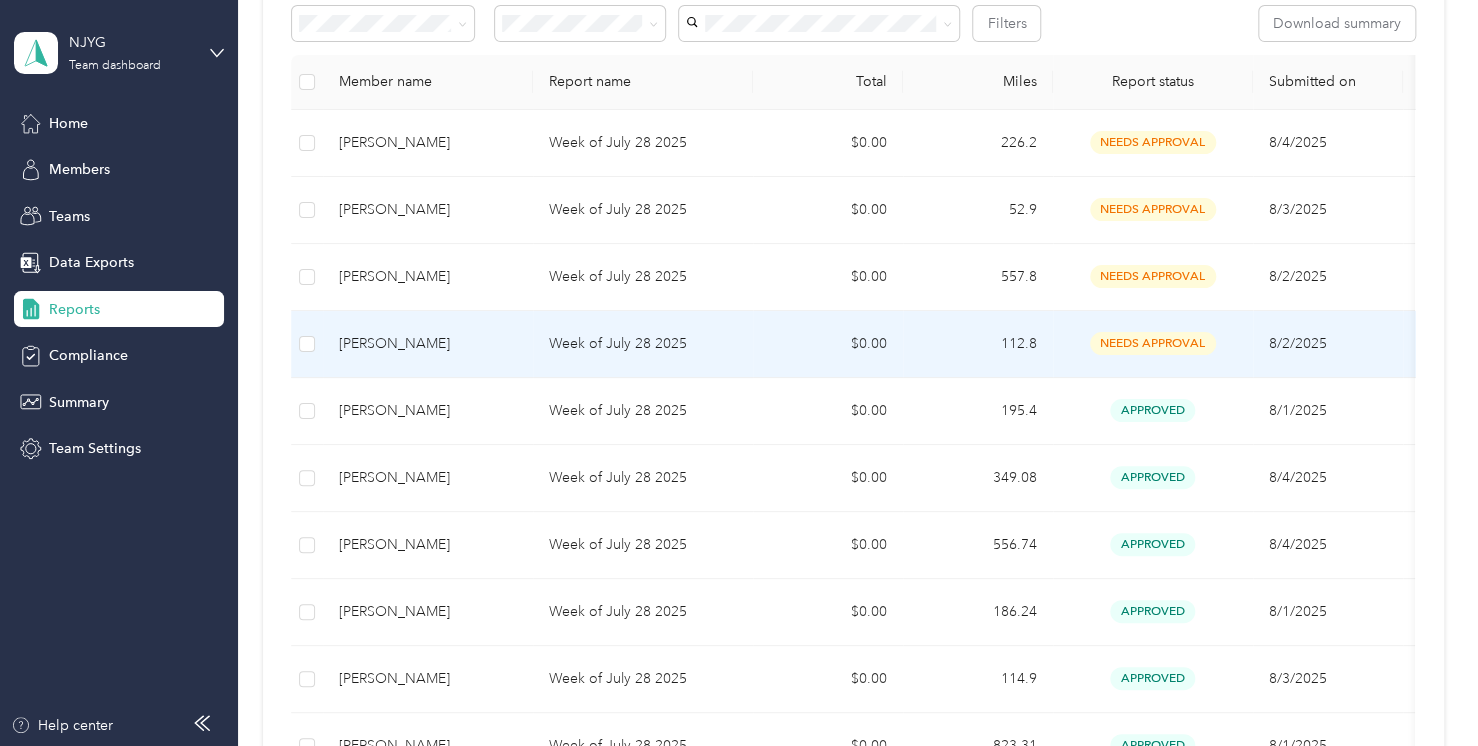 click on "Week of July 28 2025" at bounding box center (643, 344) 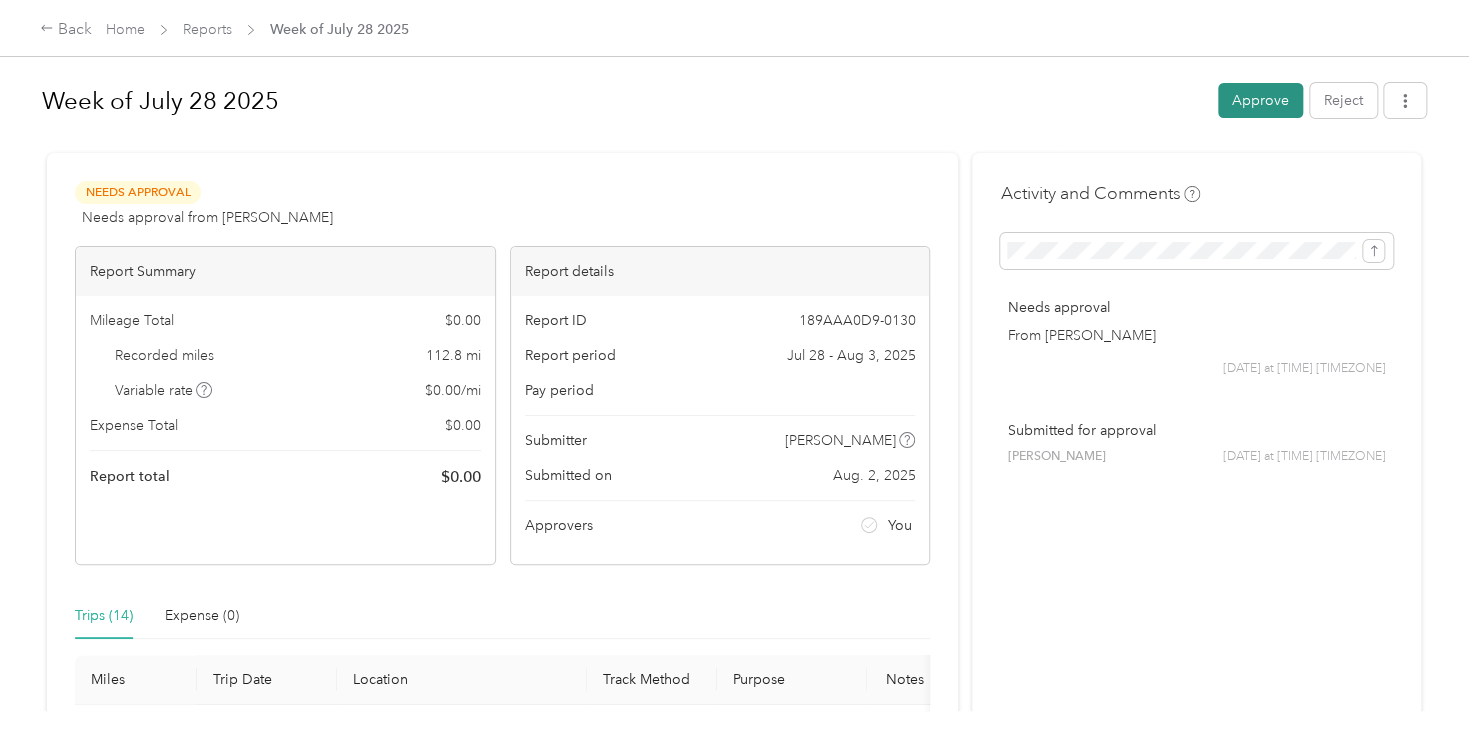 click on "Approve" at bounding box center [1260, 100] 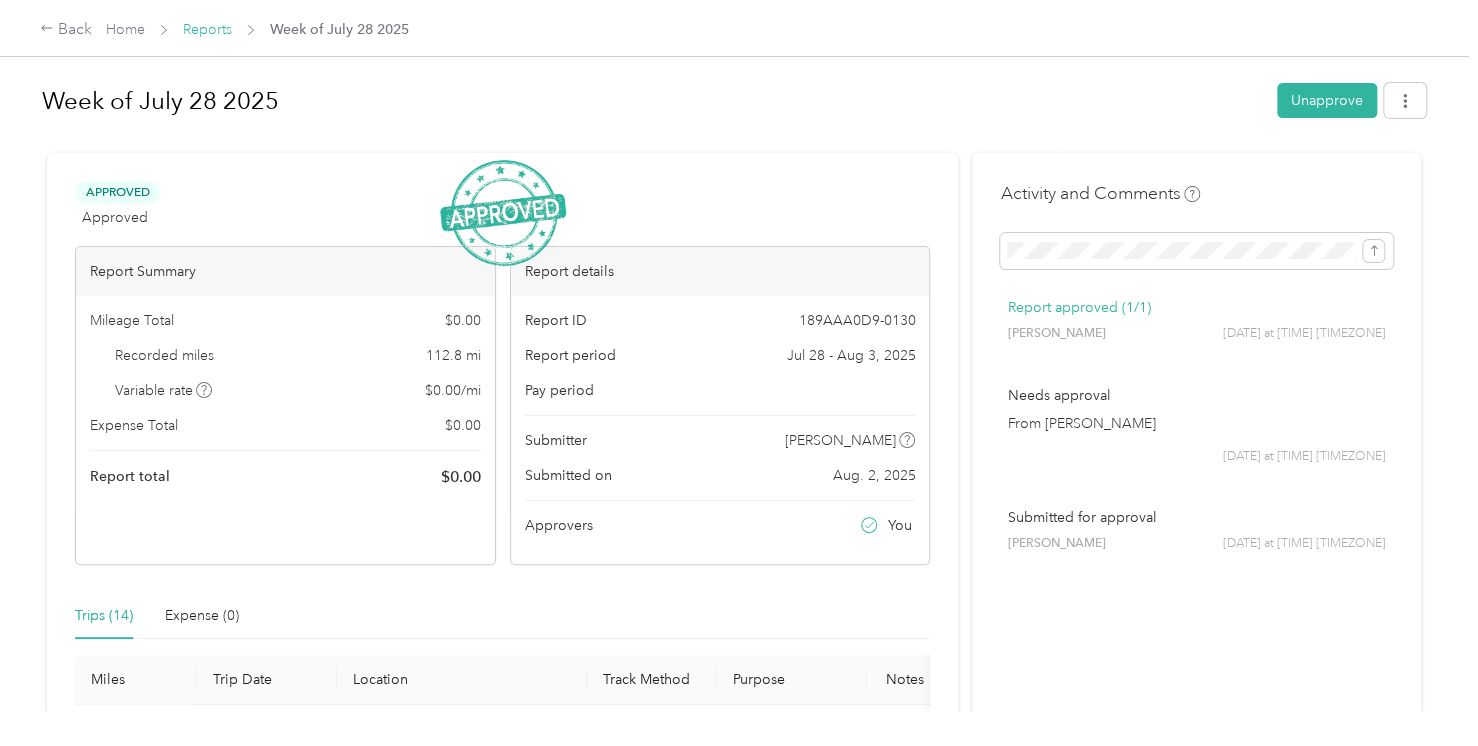 click on "Reports" at bounding box center [207, 29] 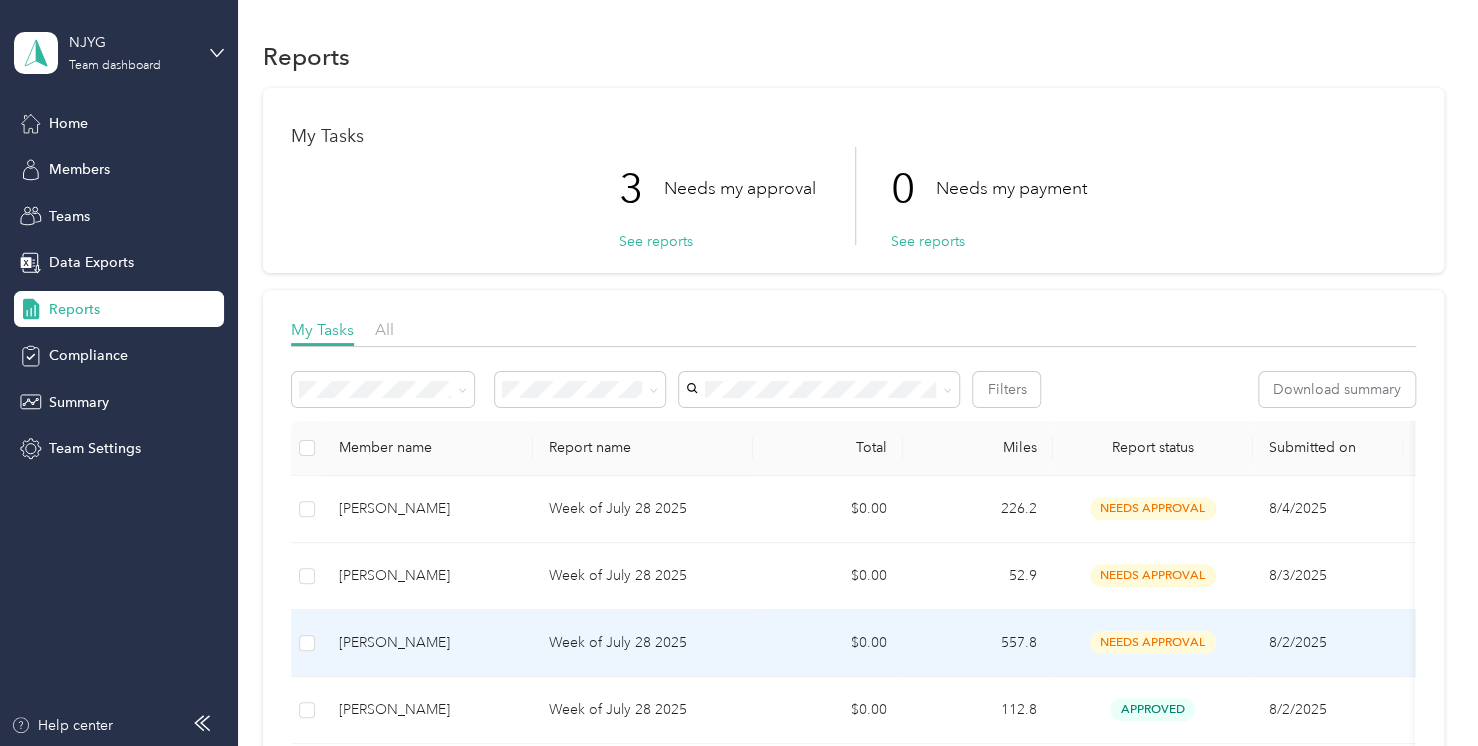 click on "[PERSON_NAME]" at bounding box center (428, 643) 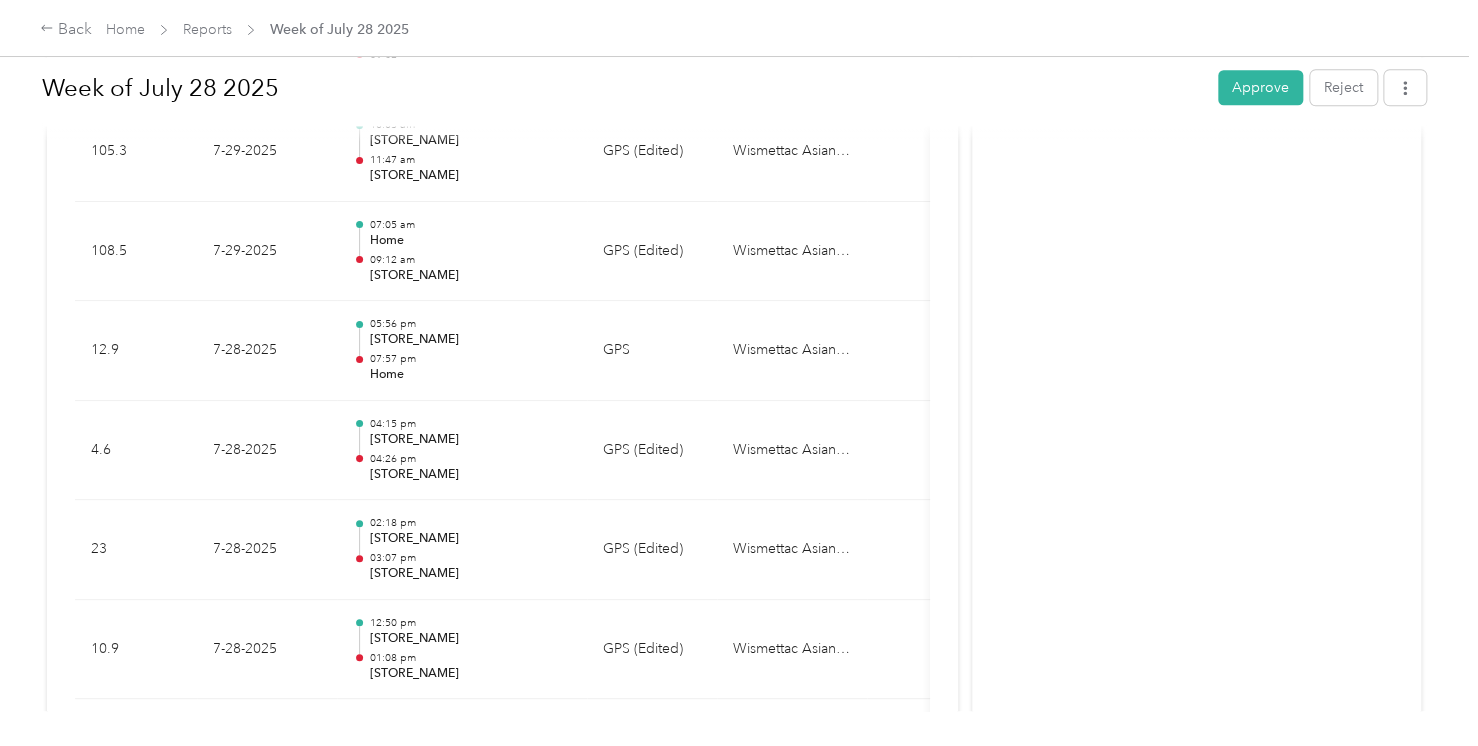 scroll, scrollTop: 1448, scrollLeft: 0, axis: vertical 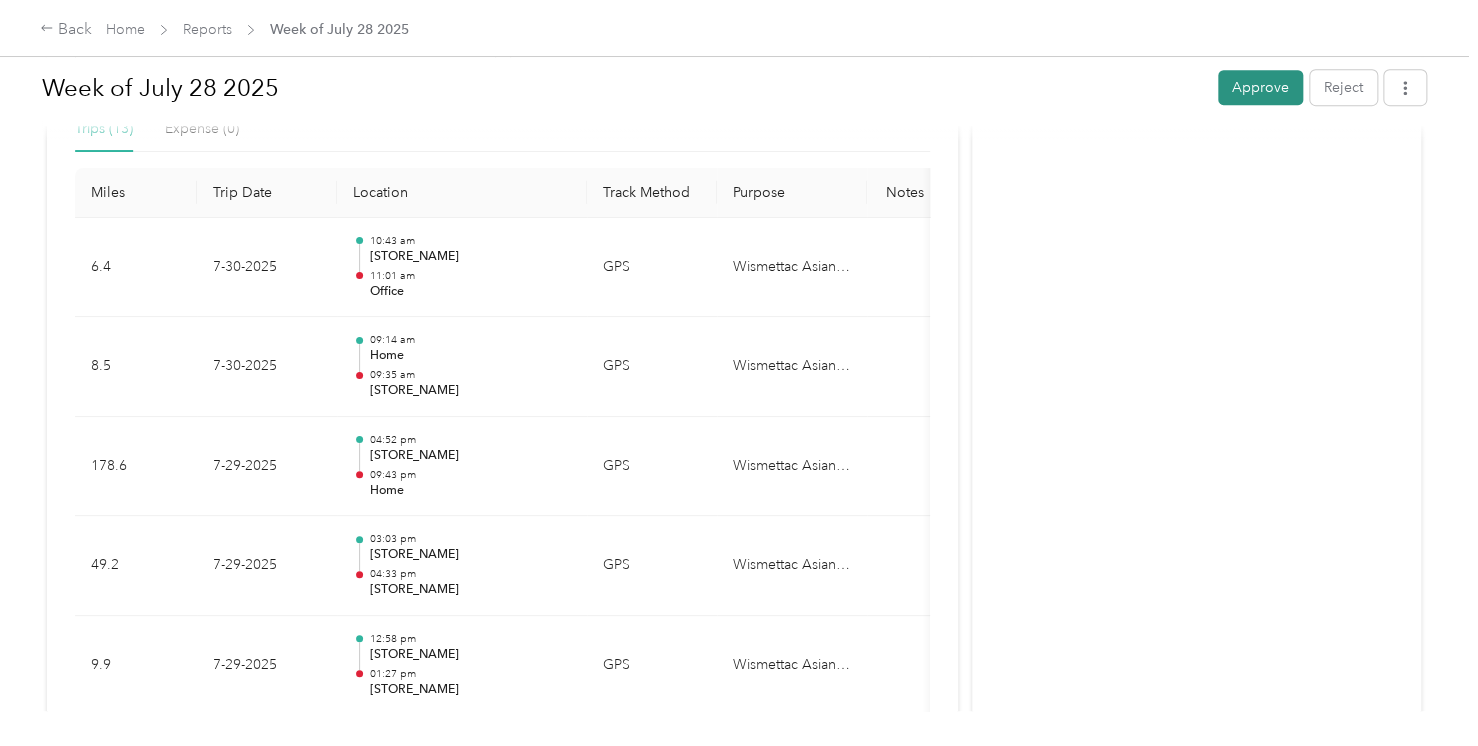 click on "Approve" at bounding box center [1260, 87] 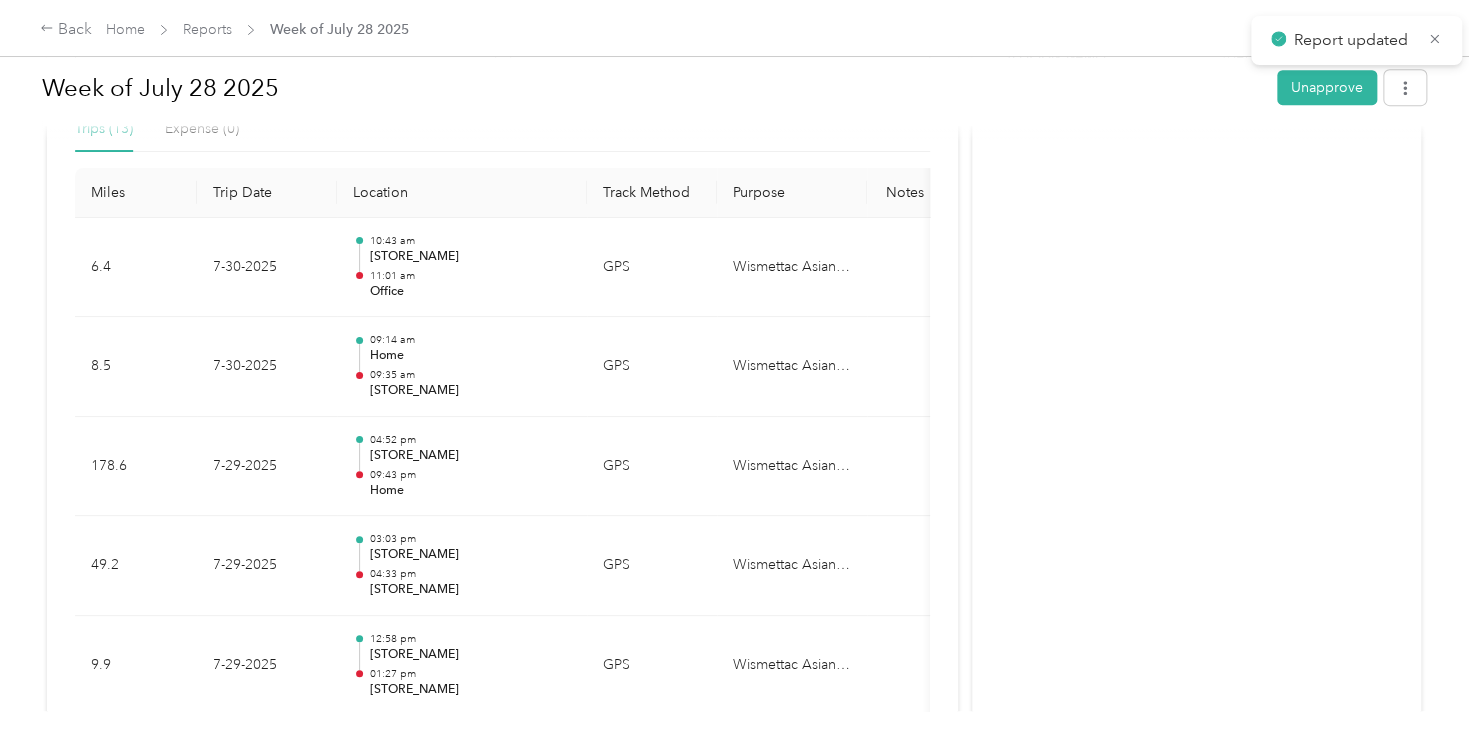 click on "Back Home Reports Week of July 28 2025" at bounding box center [224, 30] 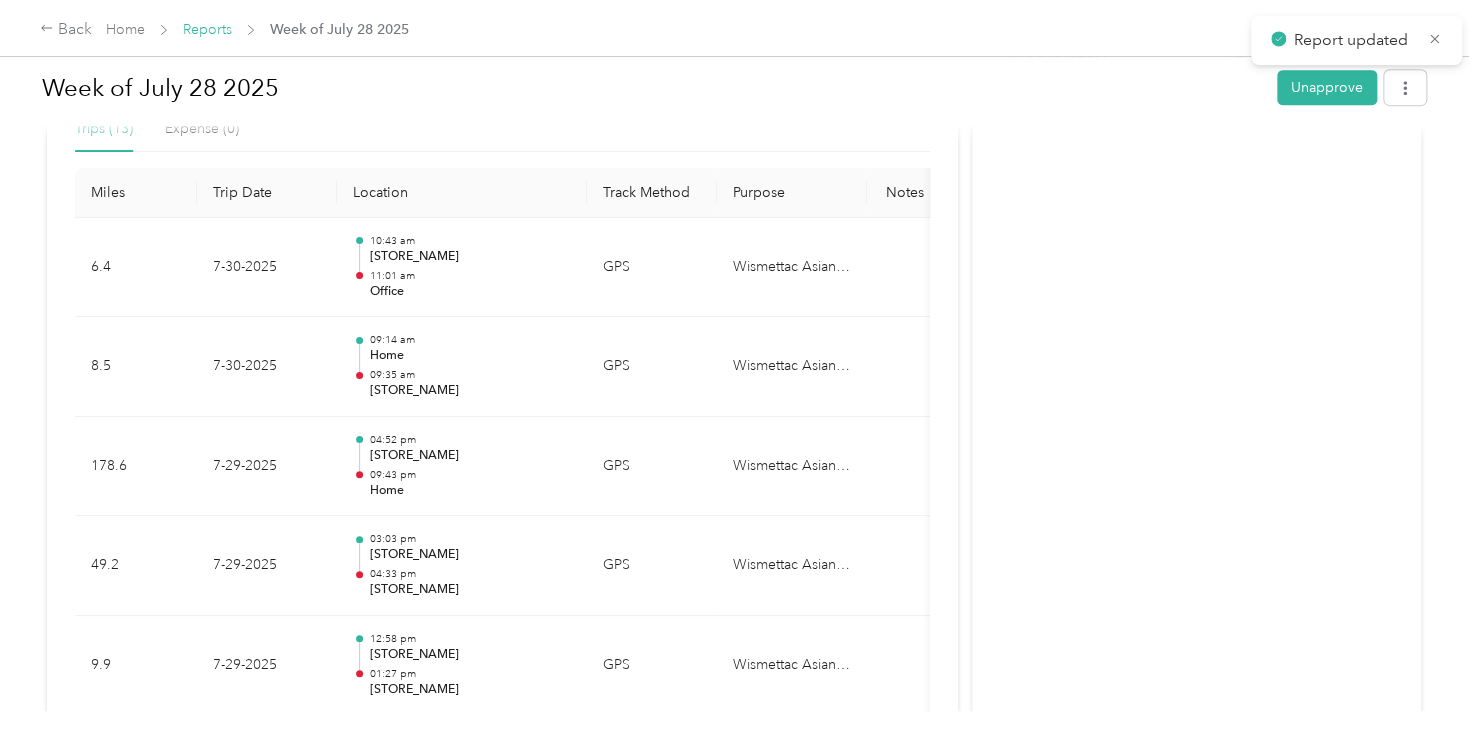 click on "Reports" at bounding box center (207, 29) 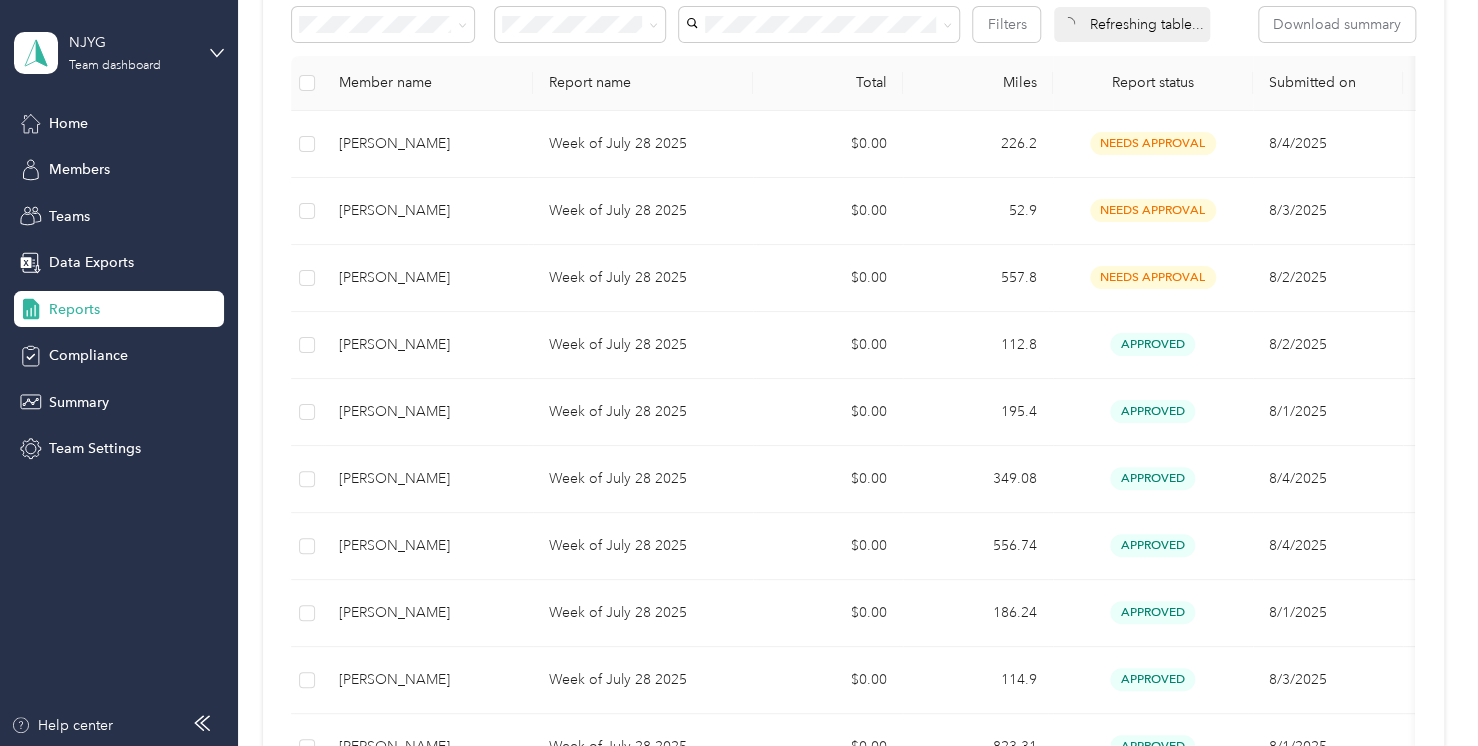 scroll, scrollTop: 366, scrollLeft: 0, axis: vertical 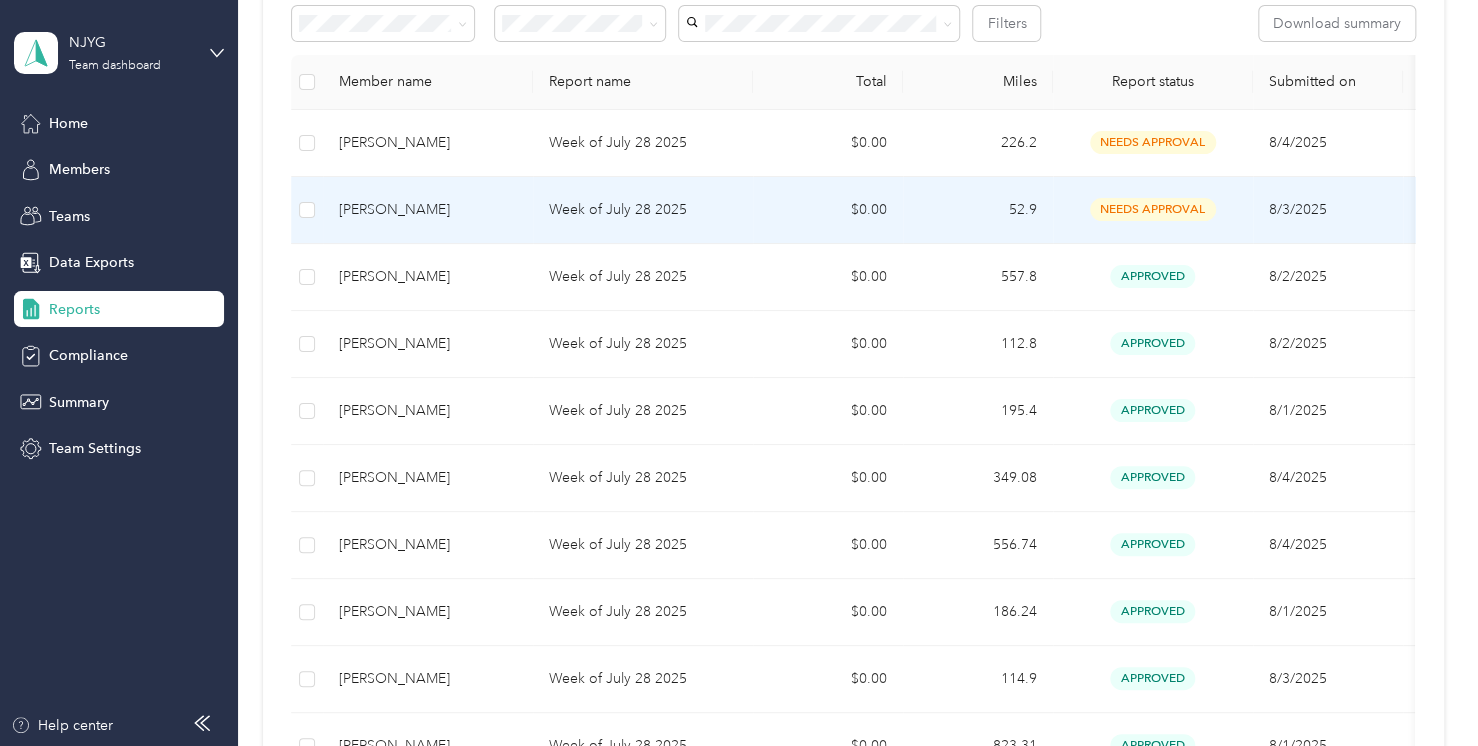 click on "Week of July 28 2025" at bounding box center (643, 210) 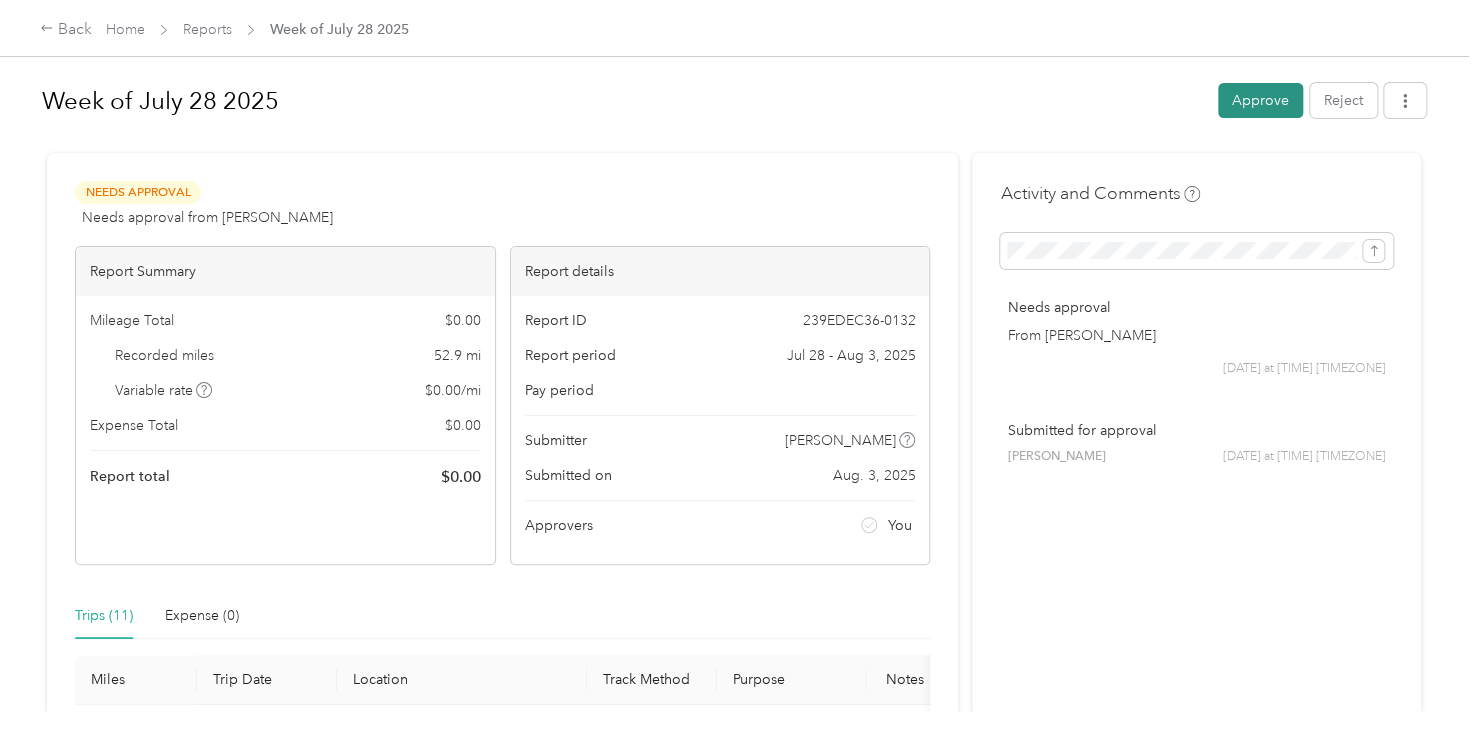 click on "Approve" at bounding box center (1260, 100) 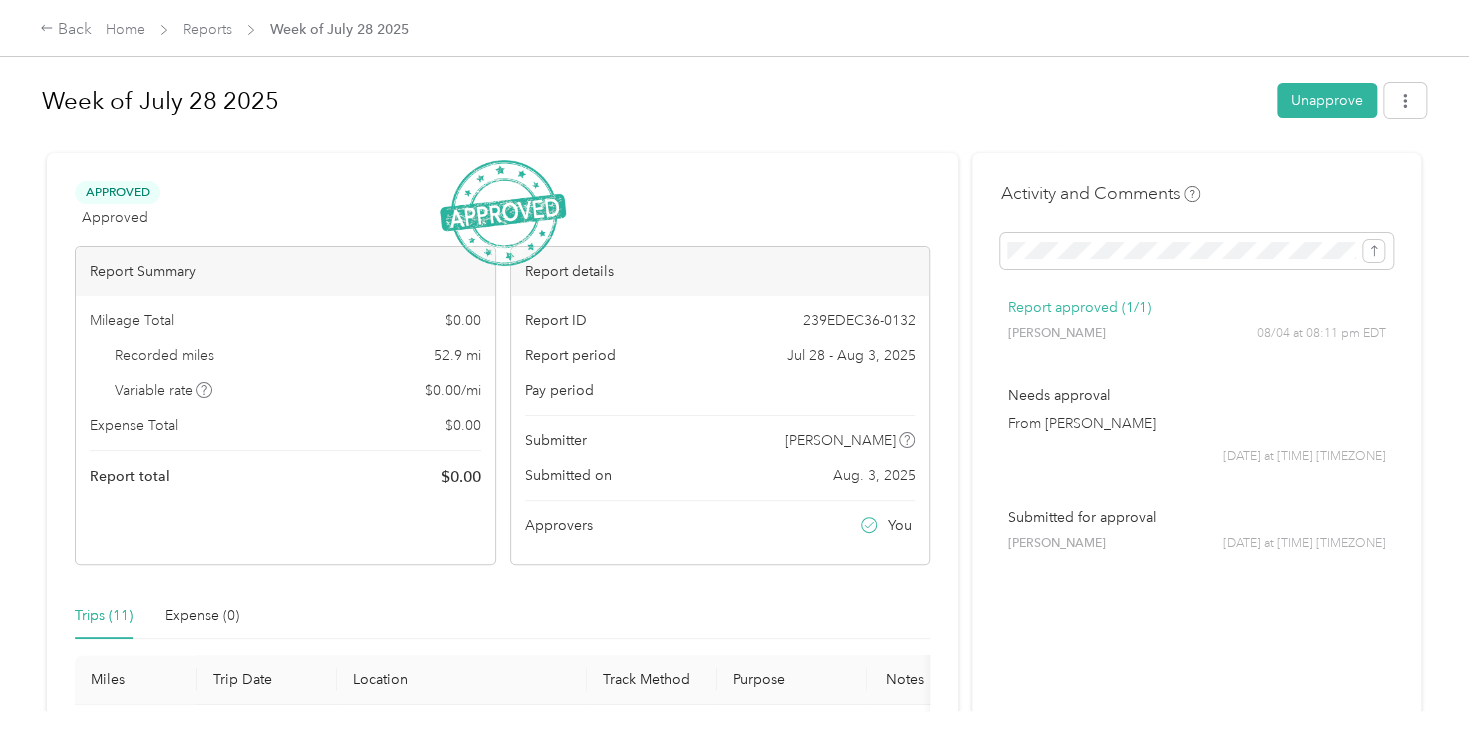 click on "Back Home Reports Week of July 28 2025" at bounding box center [739, 28] 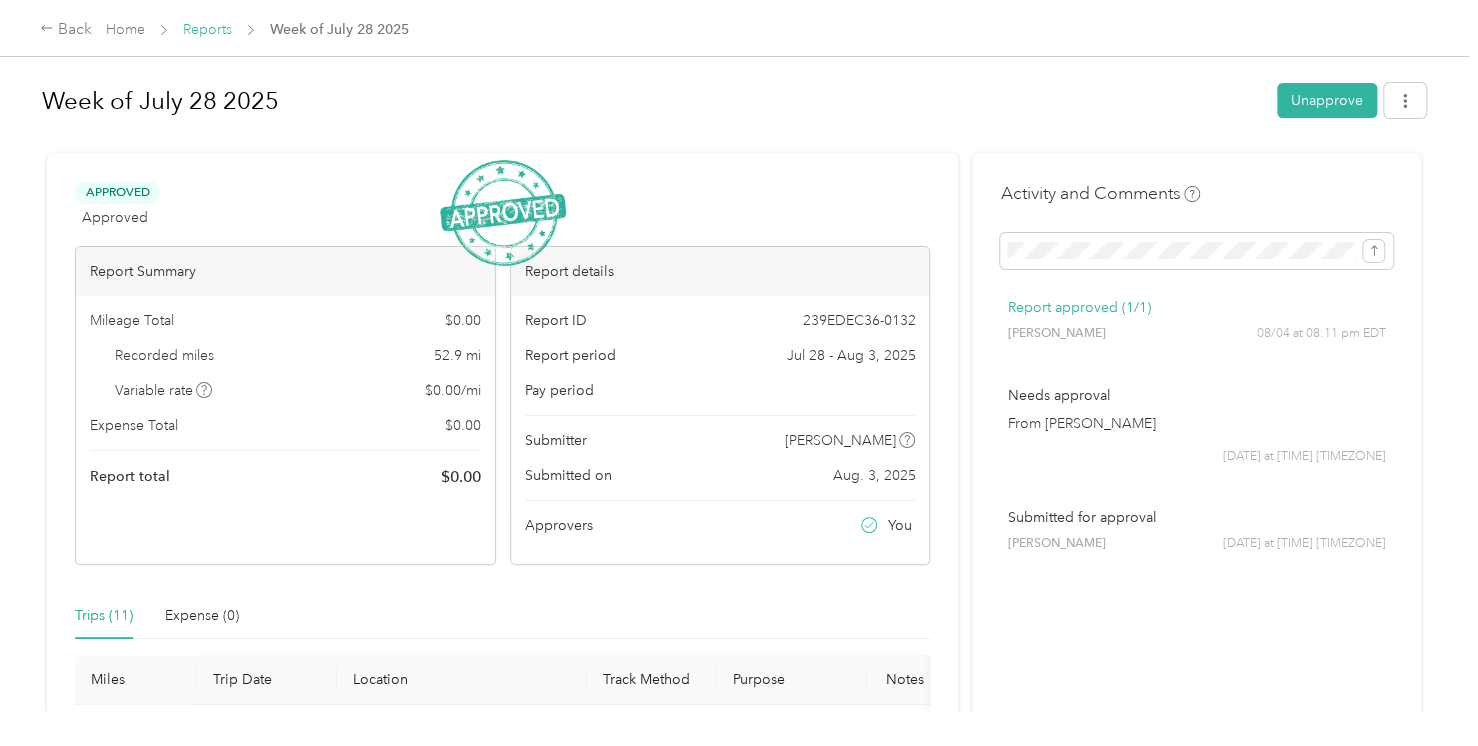 click on "Reports" at bounding box center (207, 29) 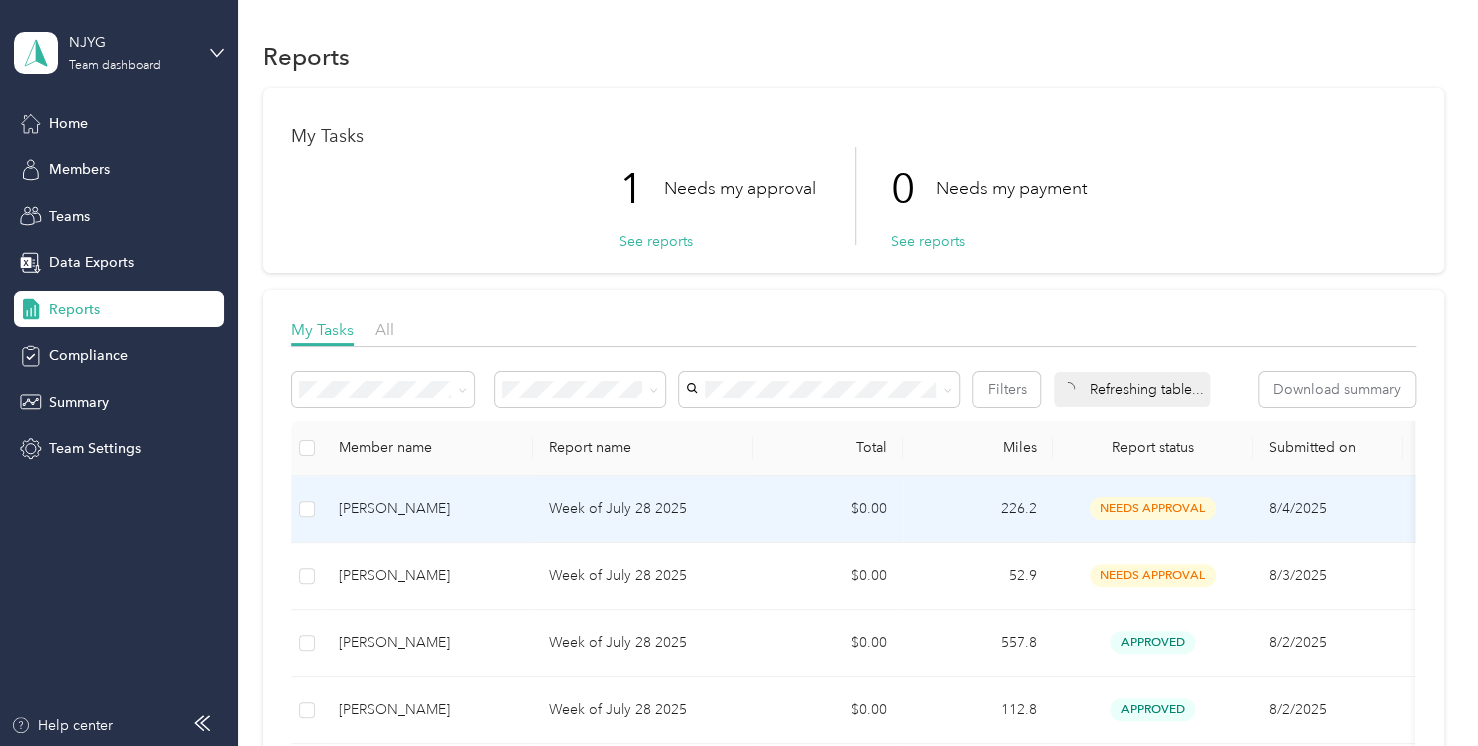 click on "[PERSON_NAME]" at bounding box center [428, 509] 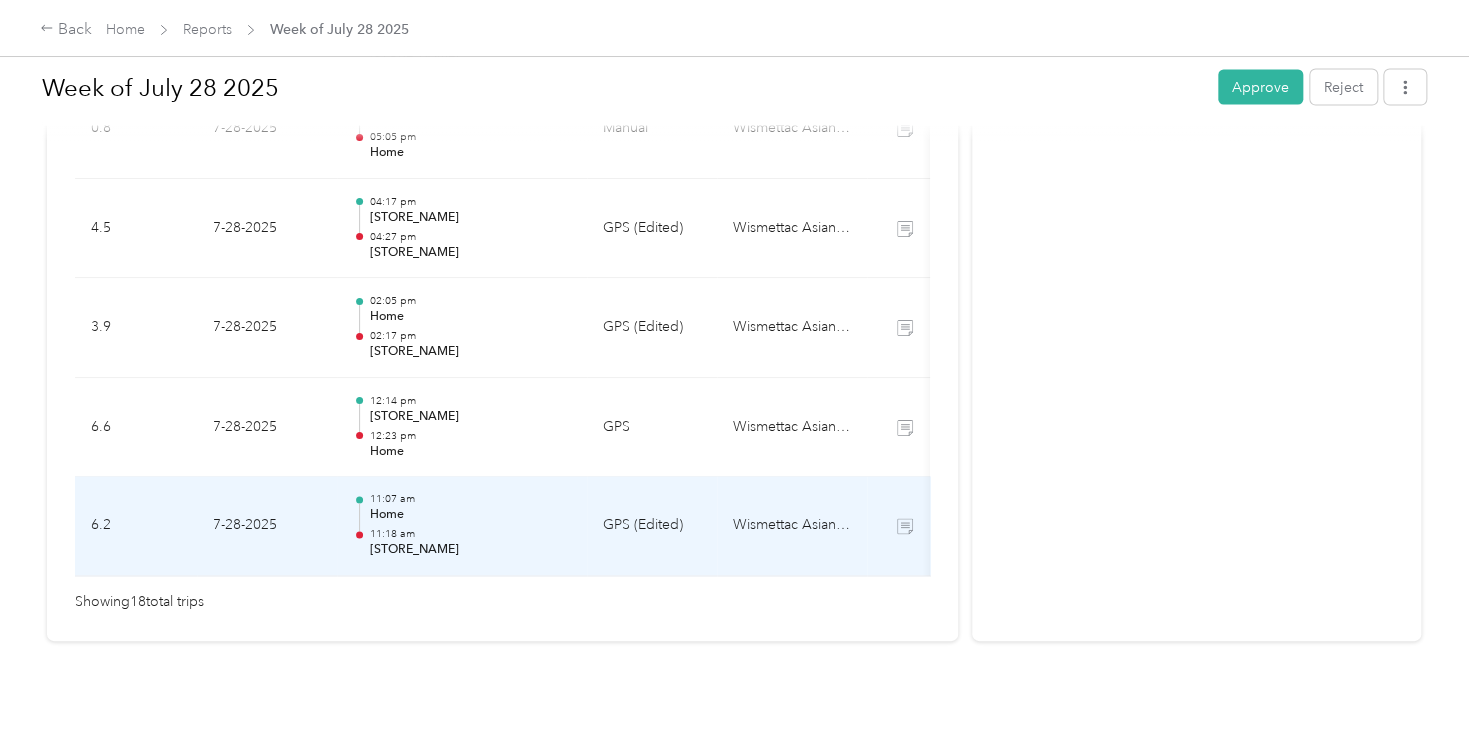 scroll, scrollTop: 1944, scrollLeft: 0, axis: vertical 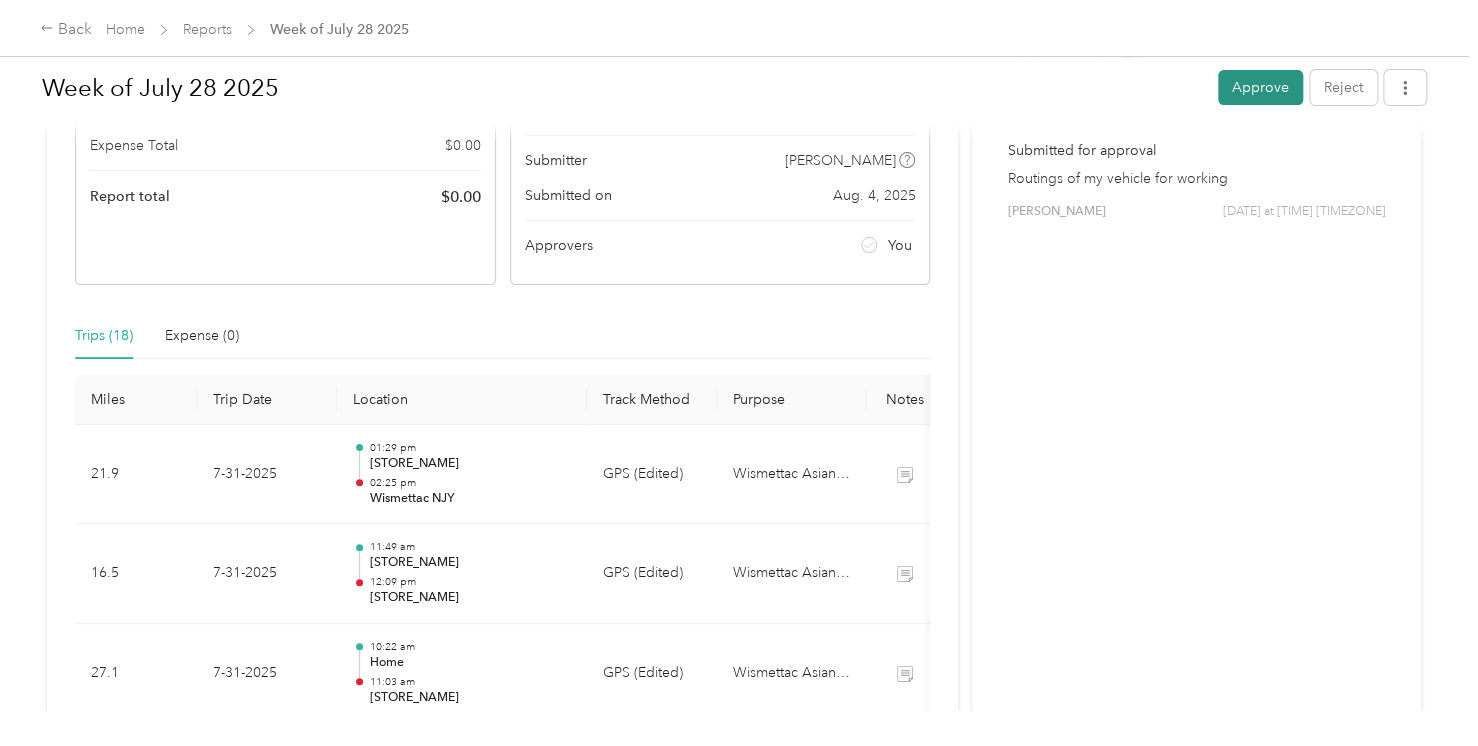 click on "Approve" at bounding box center [1260, 87] 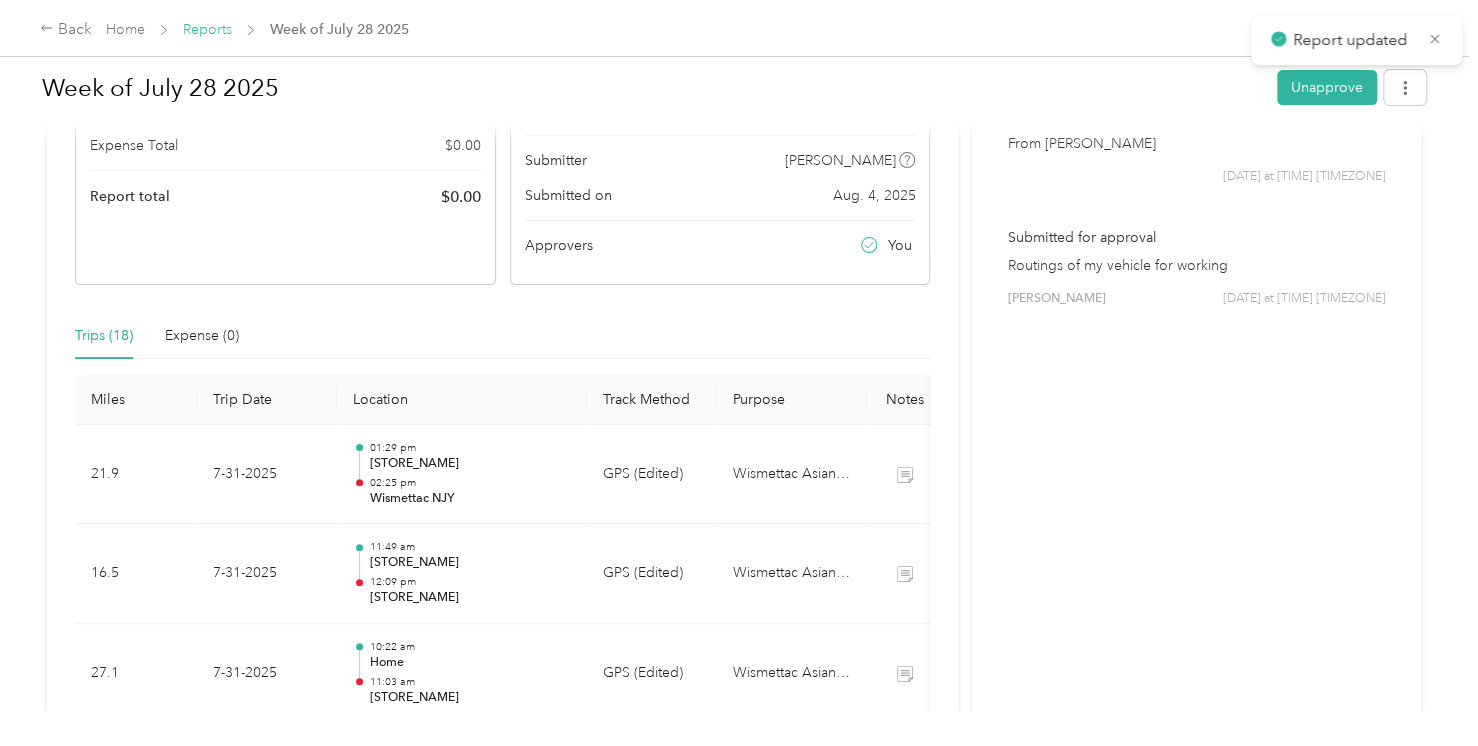 click on "Reports" at bounding box center (207, 29) 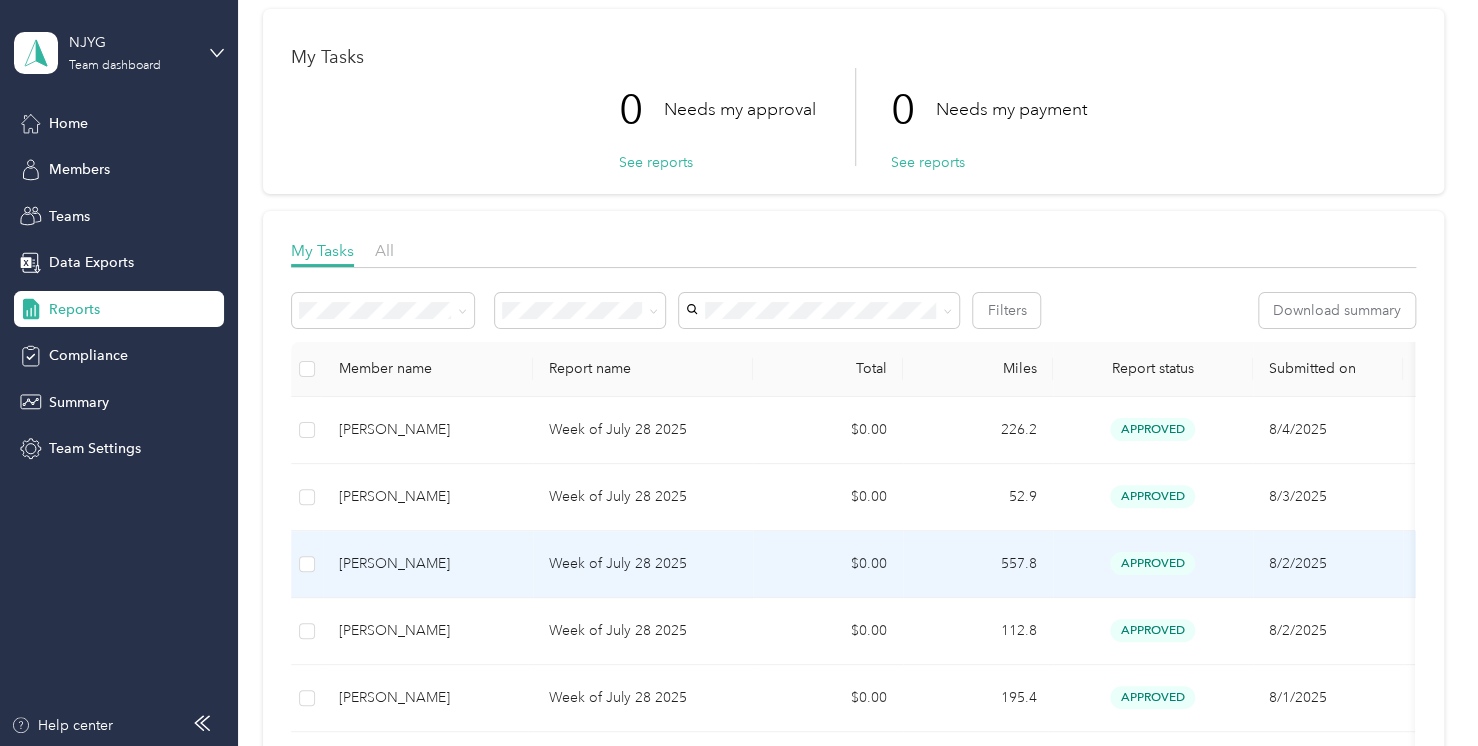 scroll, scrollTop: 0, scrollLeft: 0, axis: both 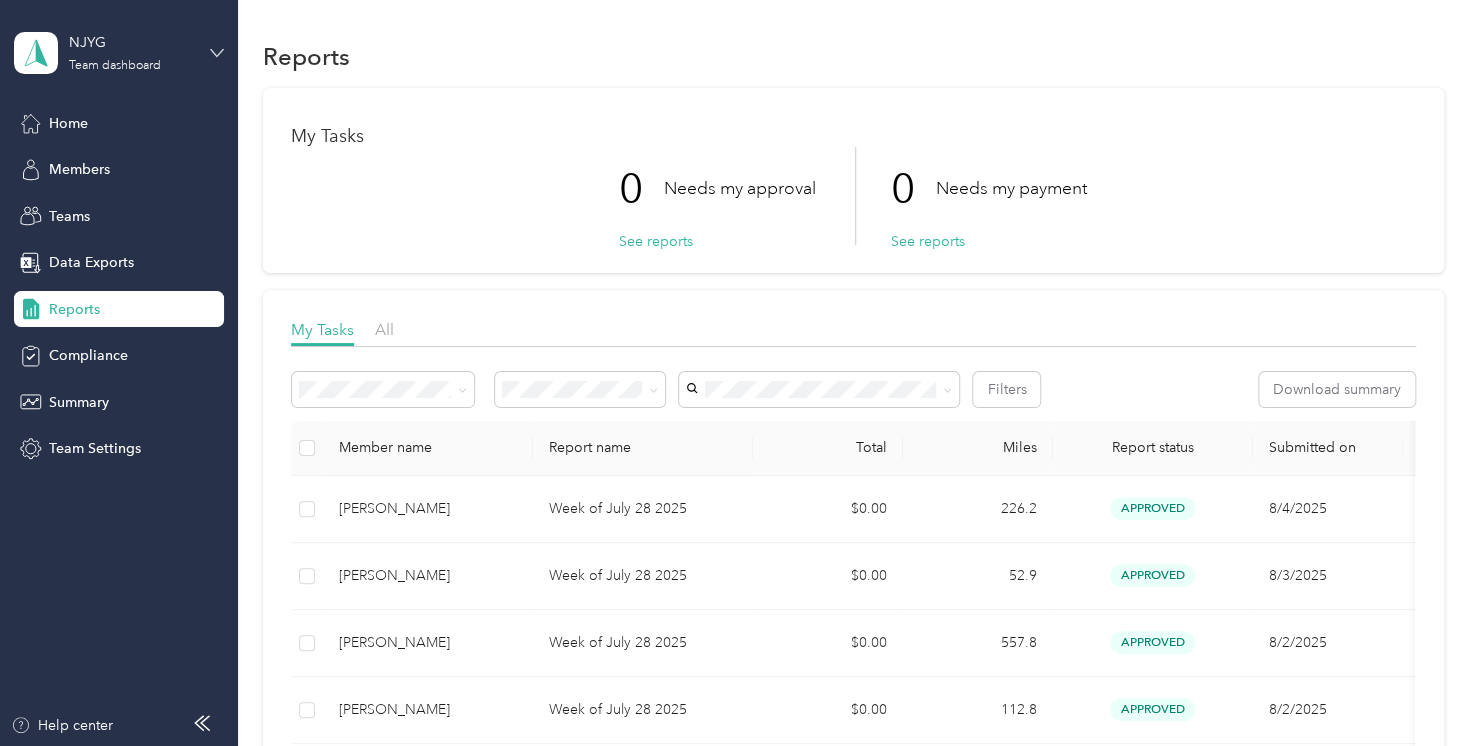 click 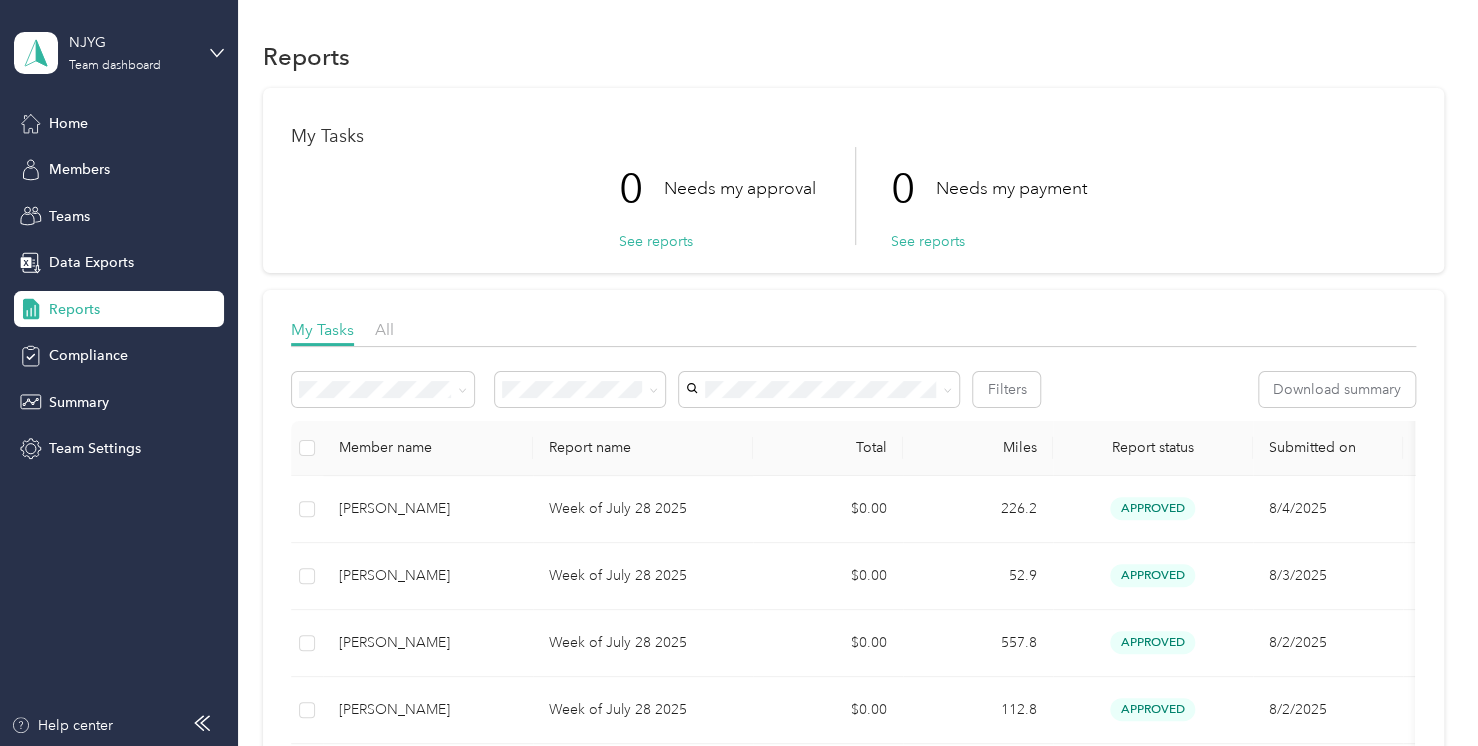 click on "You’re signed in as  [EMAIL]   Team dashboard Personal dashboard Log out" at bounding box center (166, 181) 